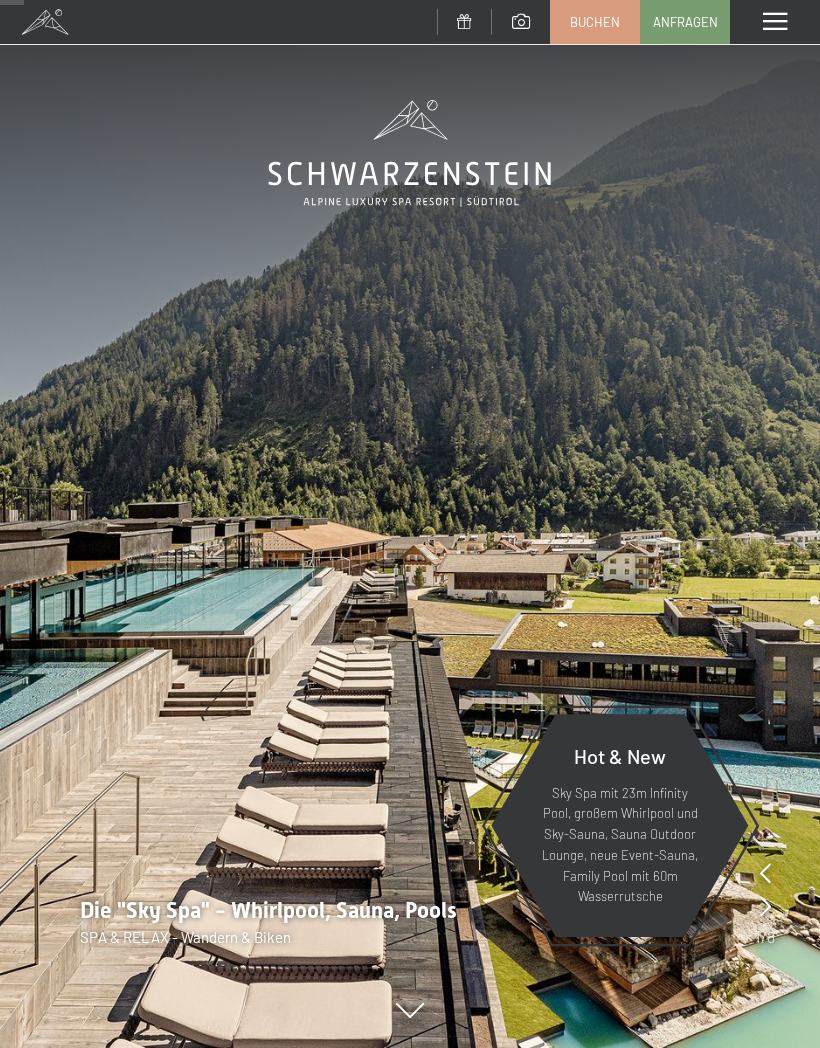 scroll, scrollTop: 289, scrollLeft: 0, axis: vertical 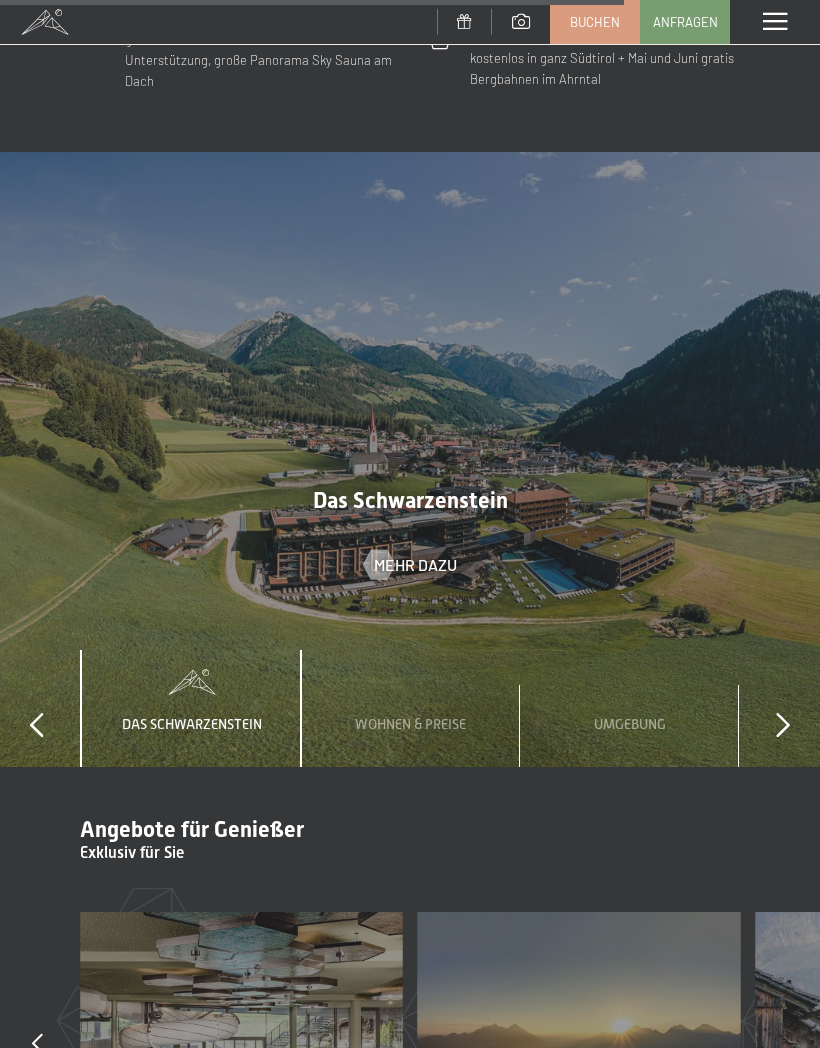 click at bounding box center [783, 725] 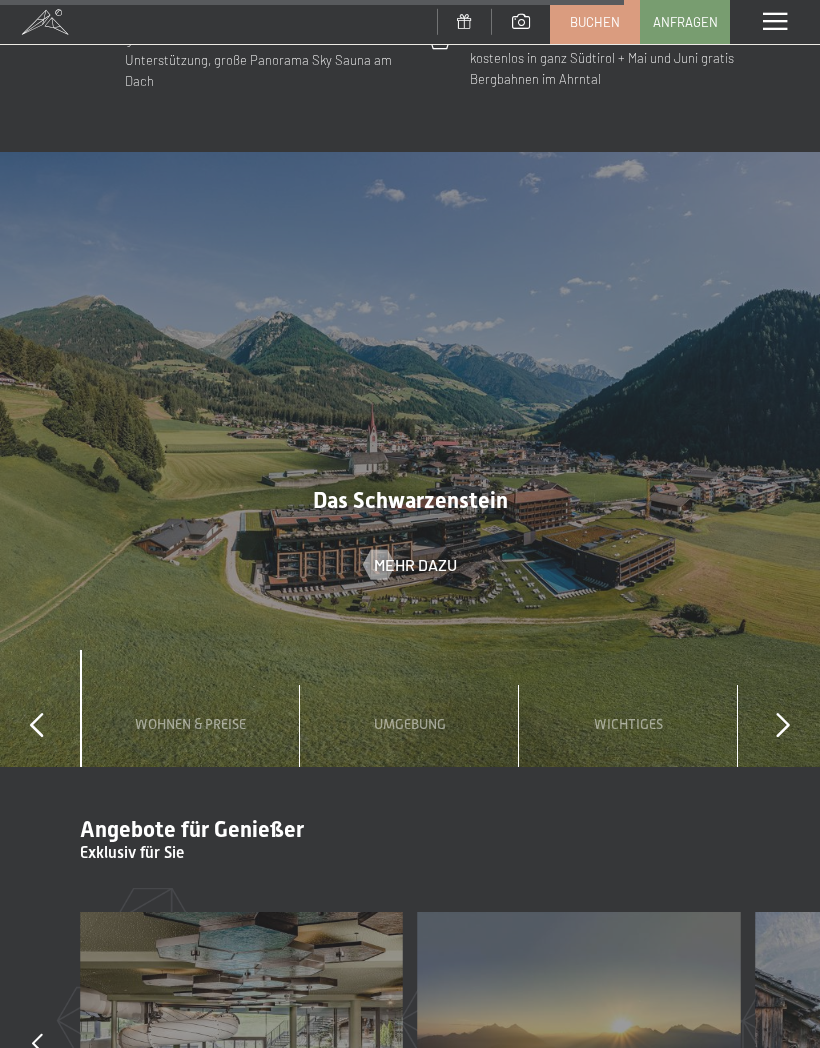 click on "Umgebung" at bounding box center (410, 724) 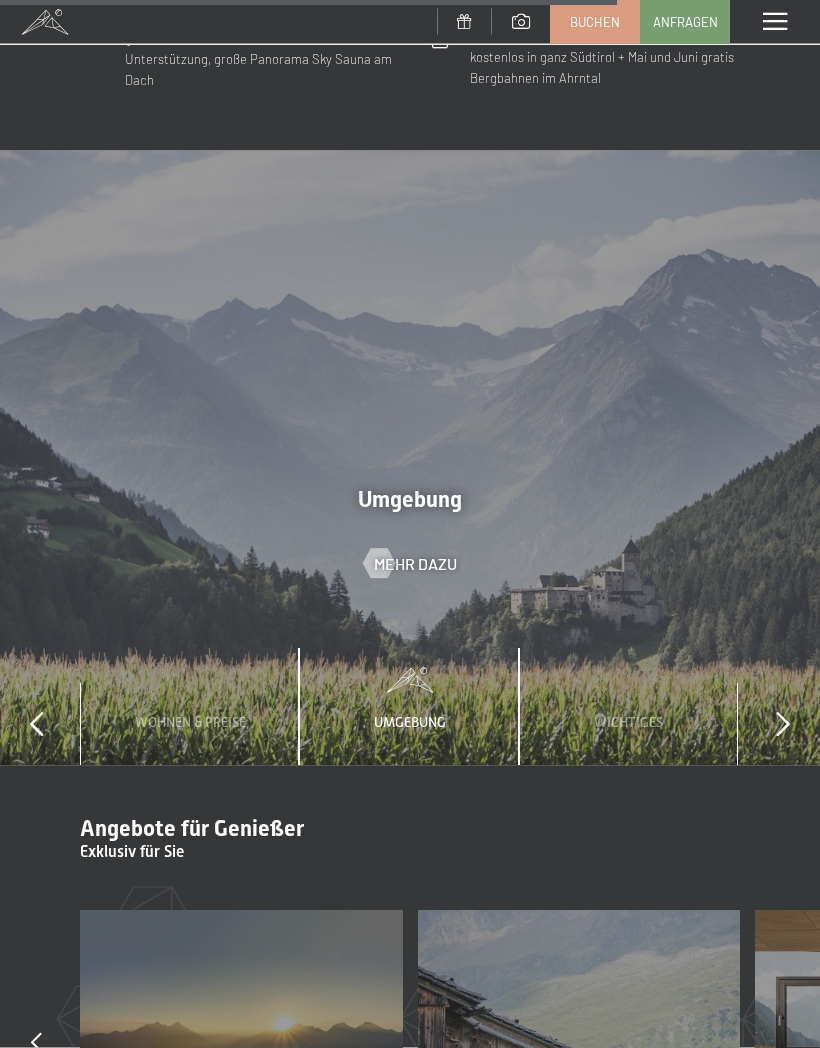 scroll, scrollTop: 5636, scrollLeft: 0, axis: vertical 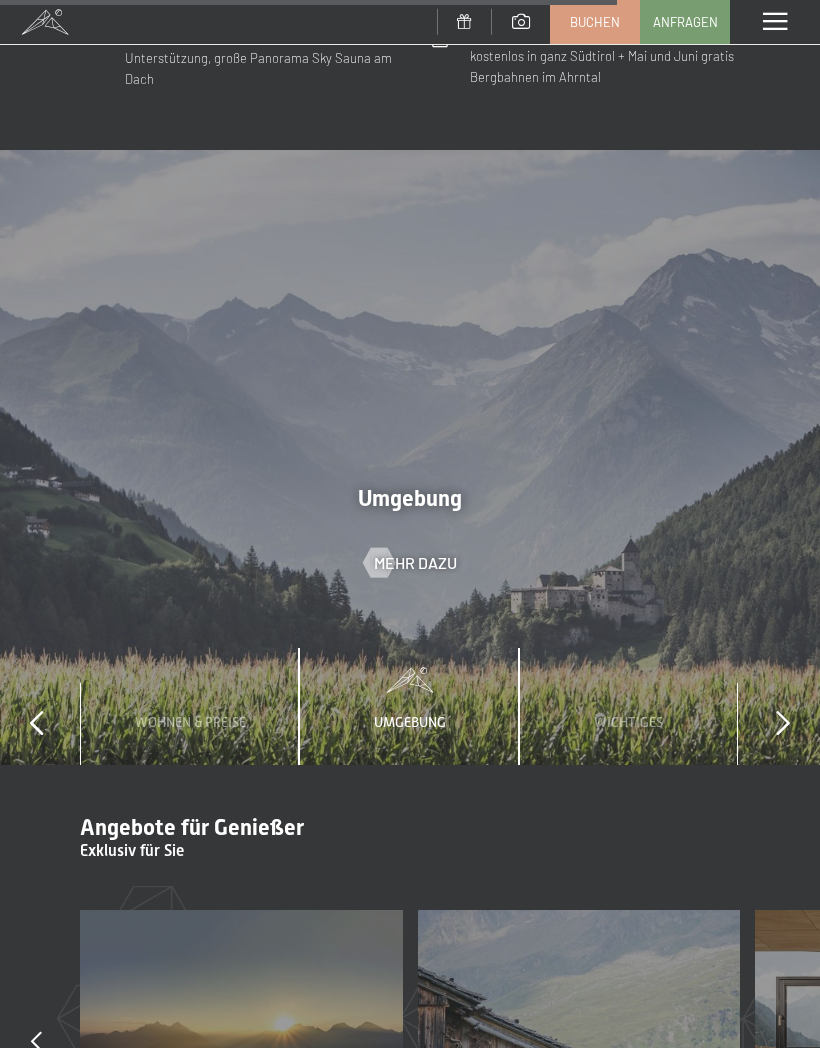 click on "Mehr dazu" at bounding box center [415, 563] 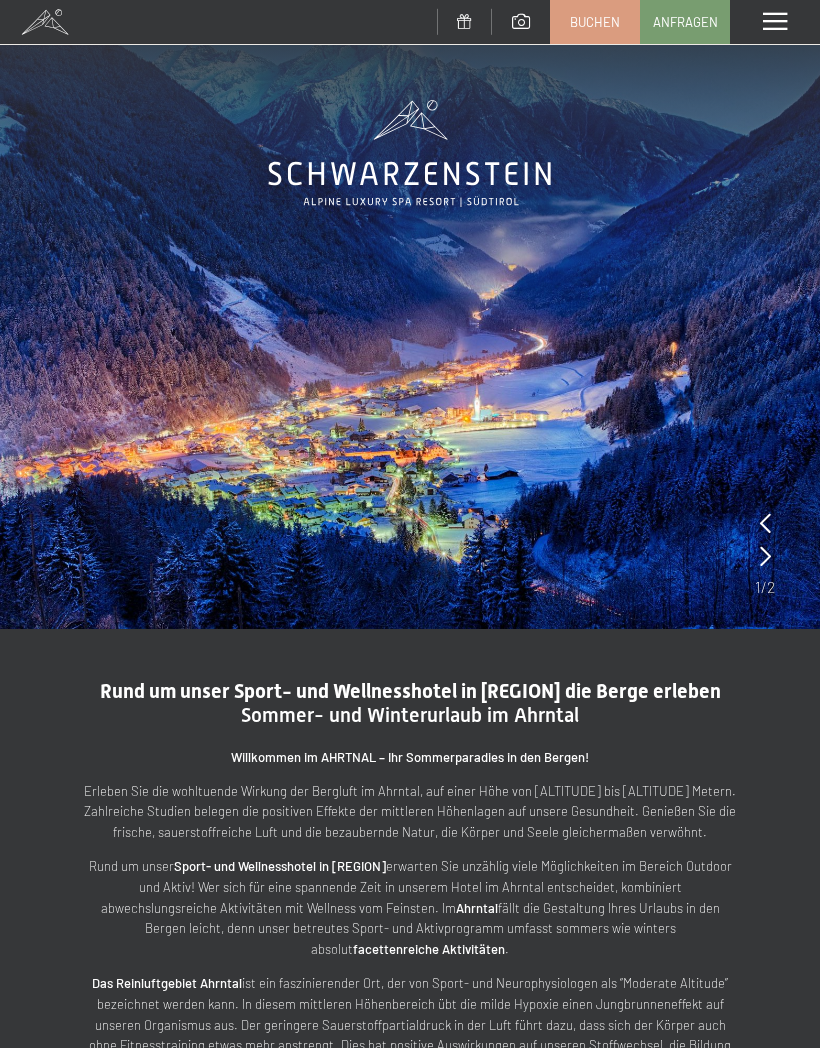 scroll, scrollTop: 0, scrollLeft: 0, axis: both 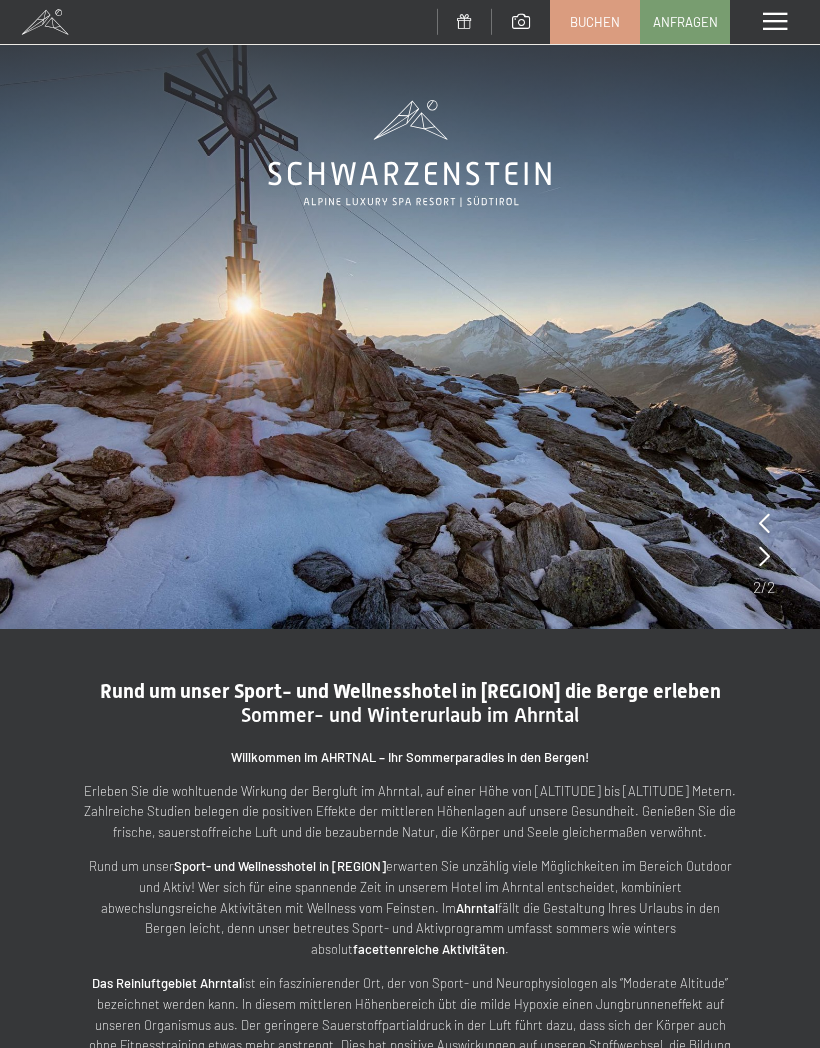 click at bounding box center [410, 314] 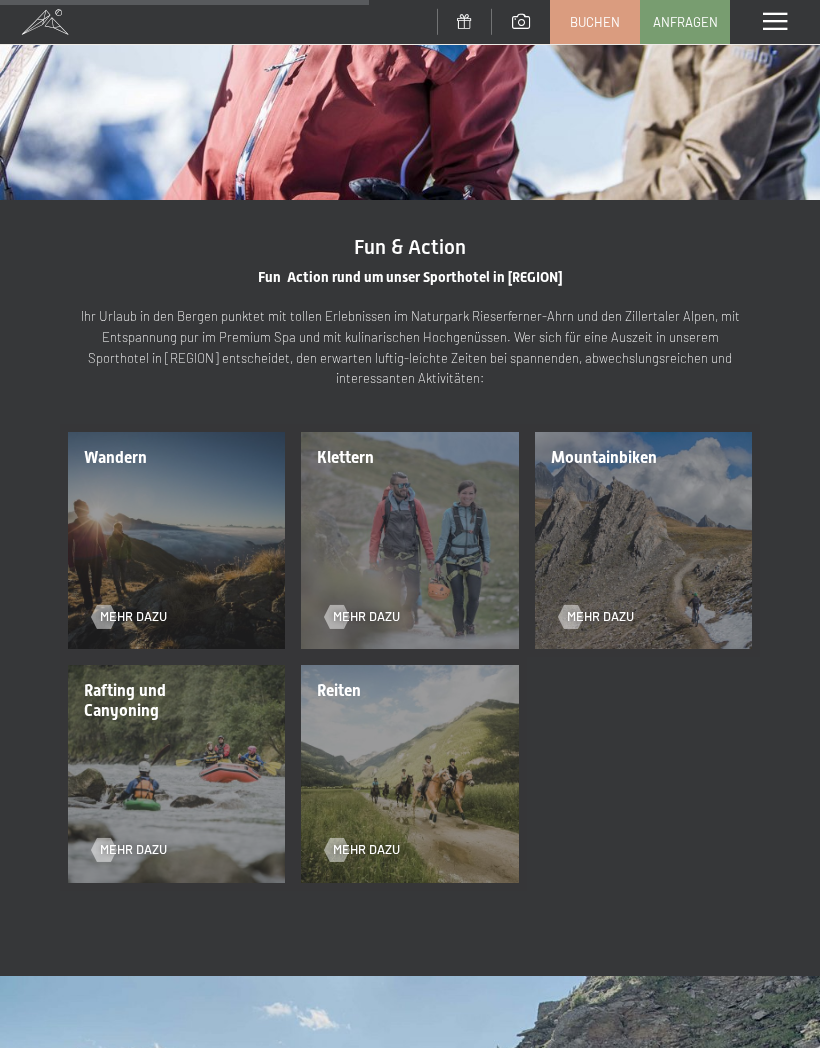 scroll, scrollTop: 1762, scrollLeft: 0, axis: vertical 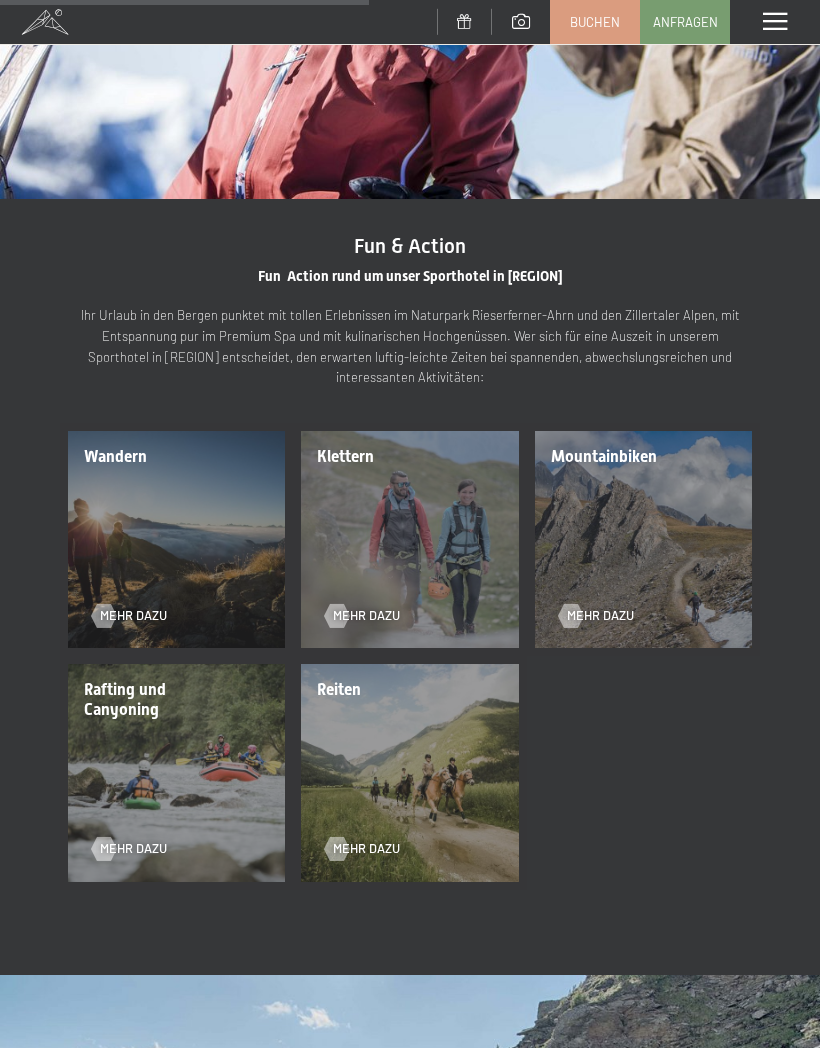 click on "Mountainbiken               Mehr dazu" at bounding box center (643, 539) 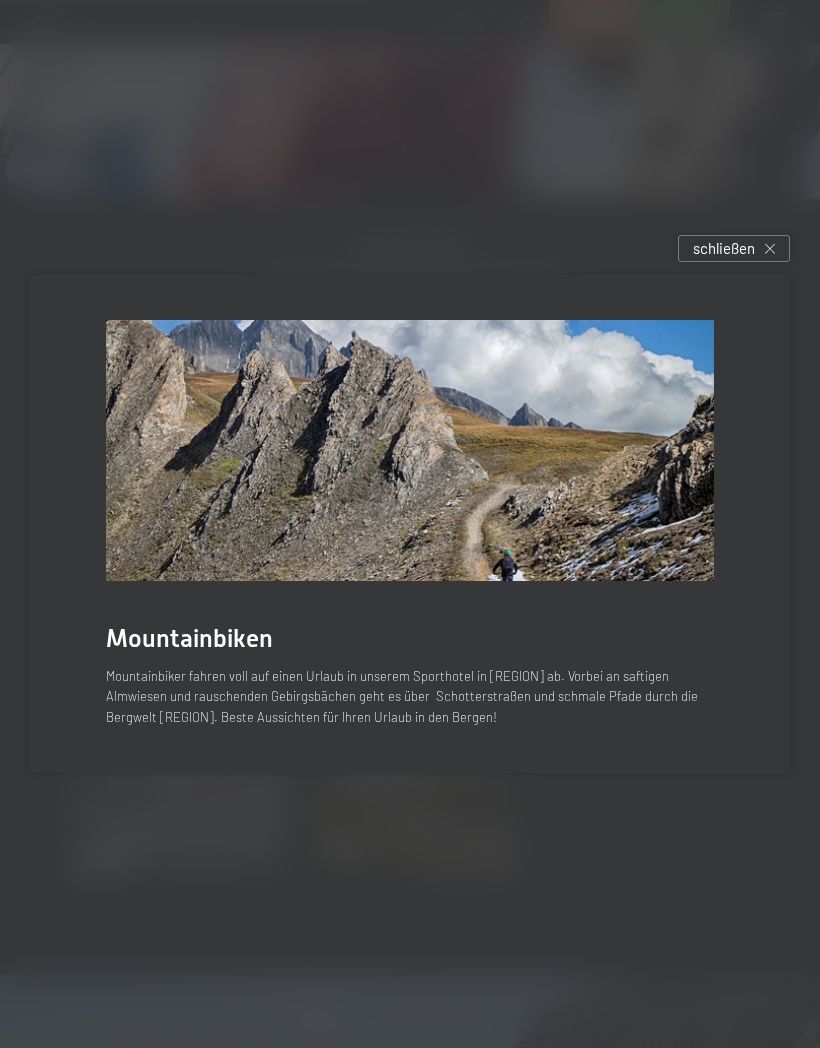 click at bounding box center [770, 249] 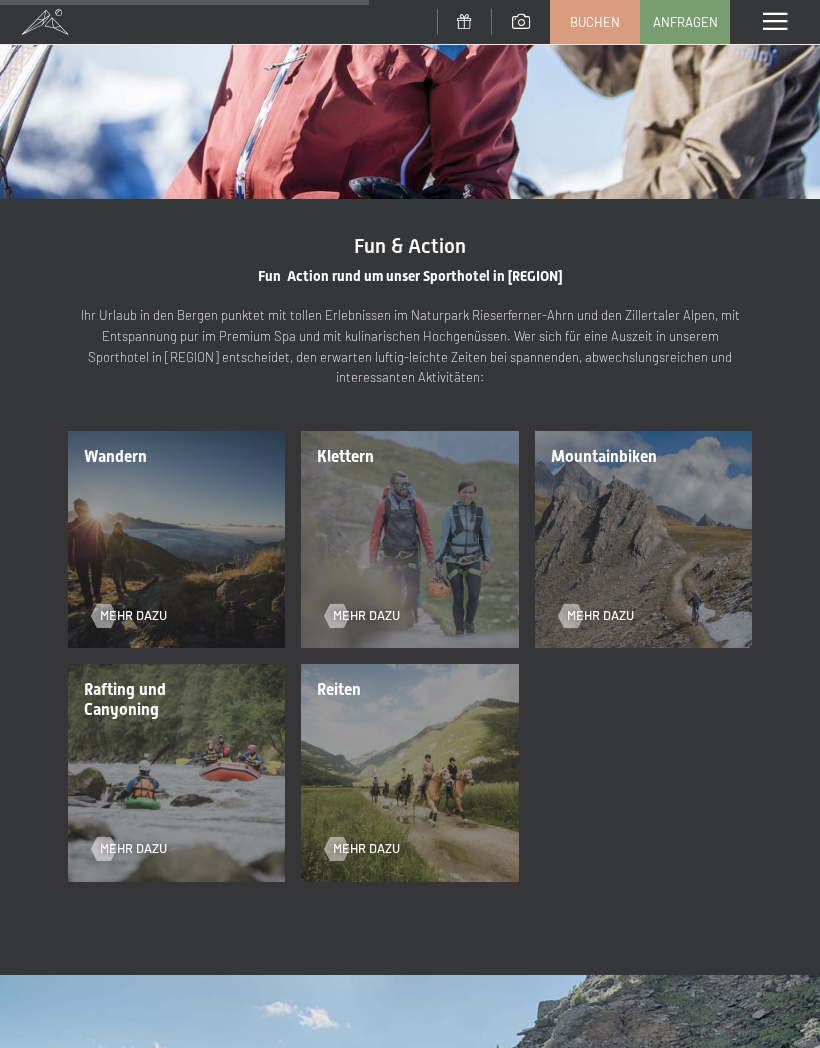 click on "Mehr dazu" at bounding box center [133, 616] 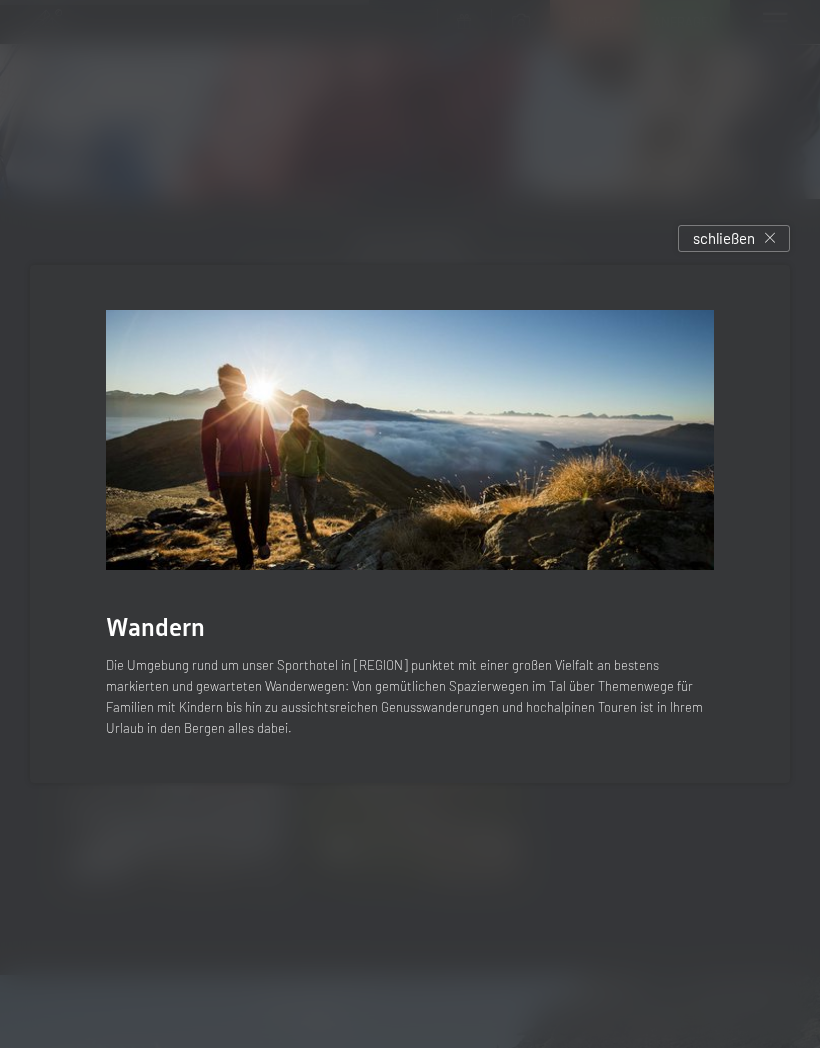 click on "schließen" at bounding box center (734, 238) 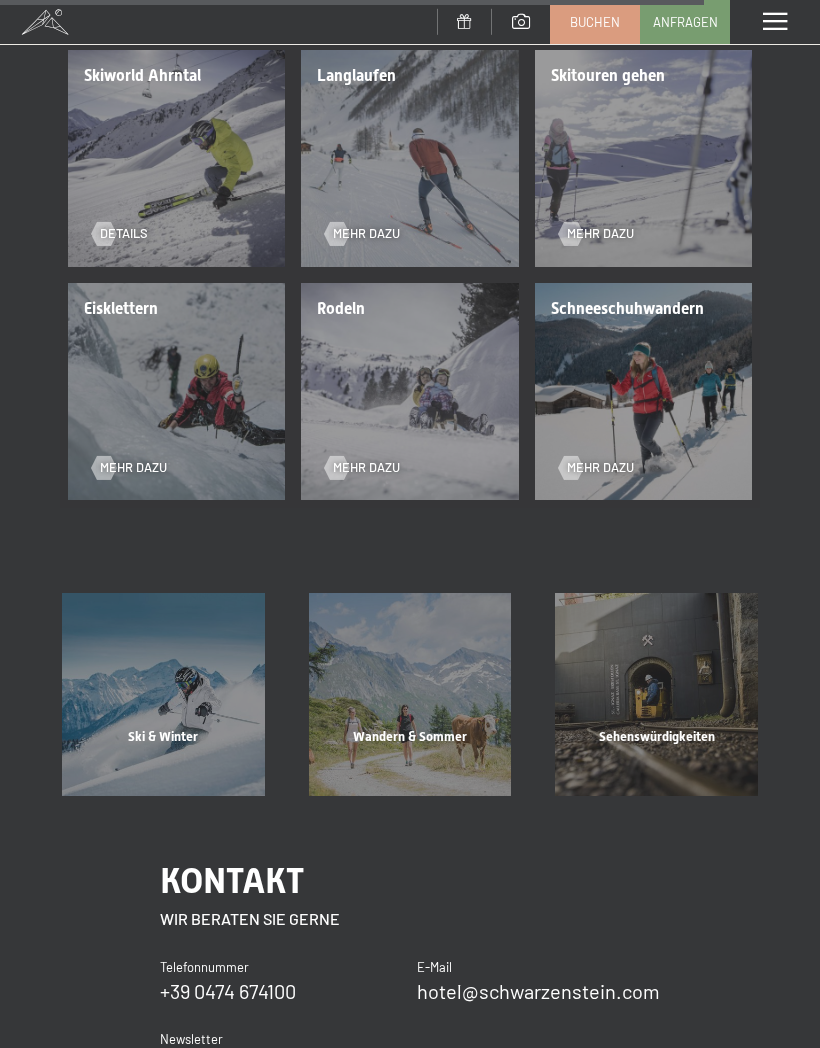 scroll, scrollTop: 3540, scrollLeft: 0, axis: vertical 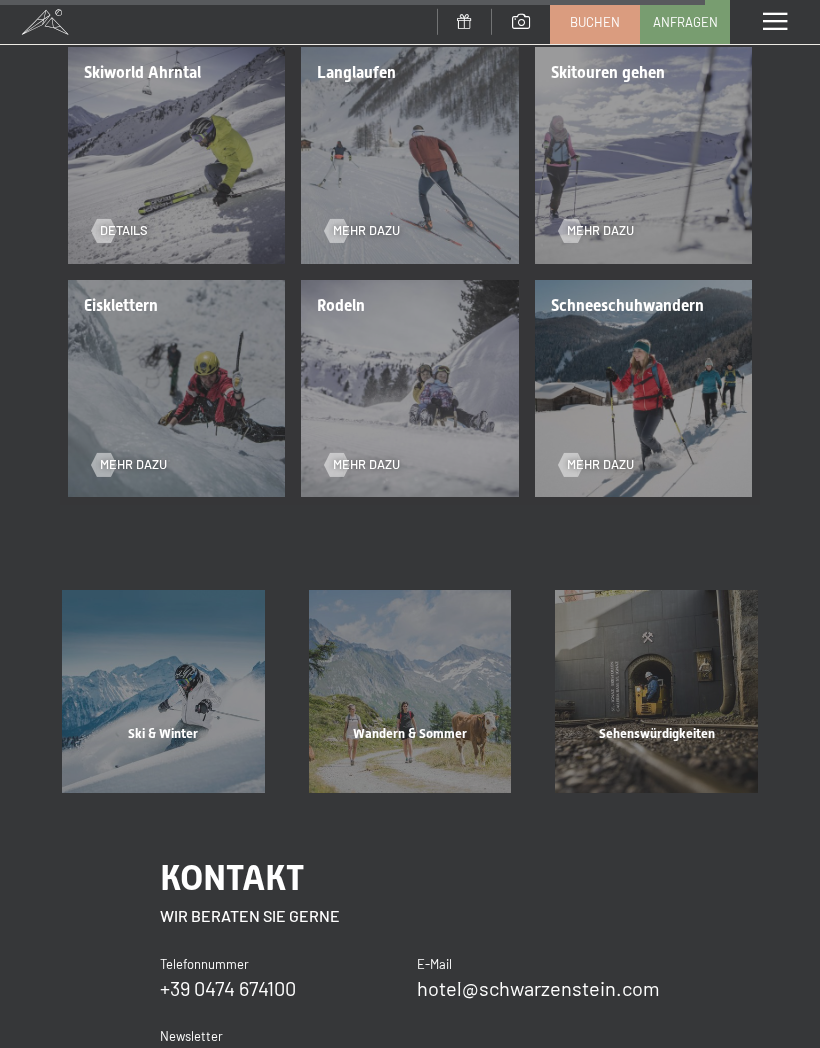 click on "Wandern & Sommer" at bounding box center (410, 759) 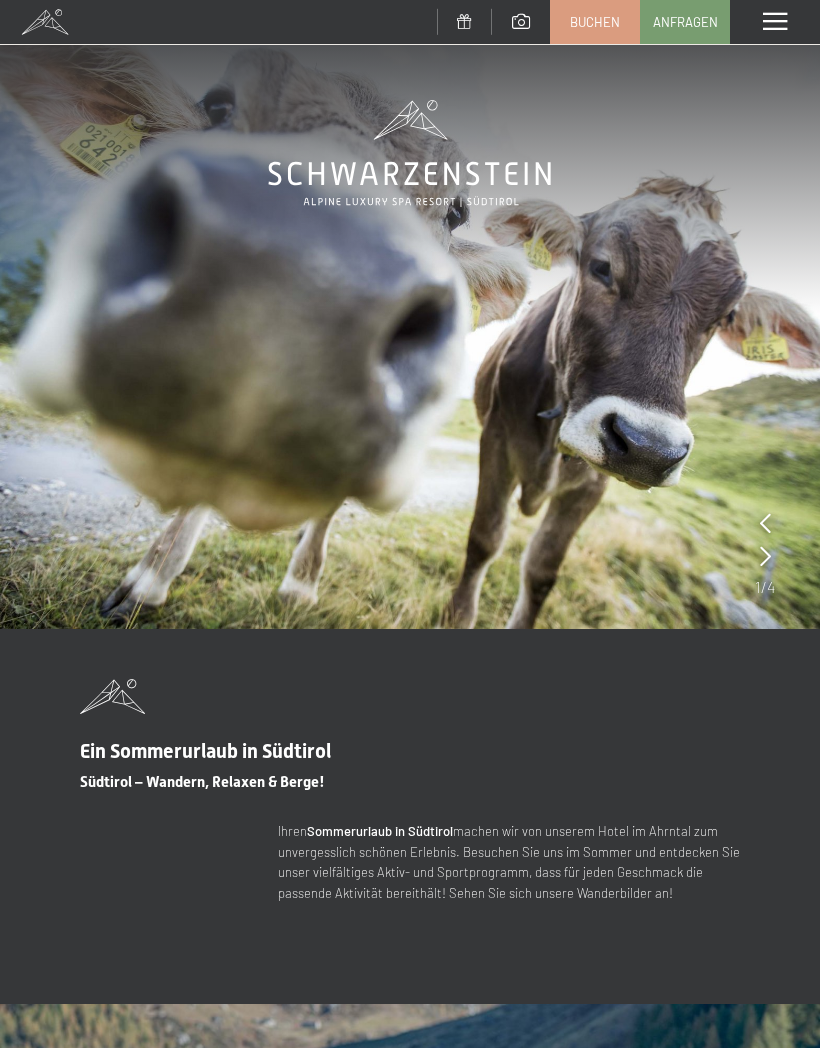 scroll, scrollTop: 0, scrollLeft: 0, axis: both 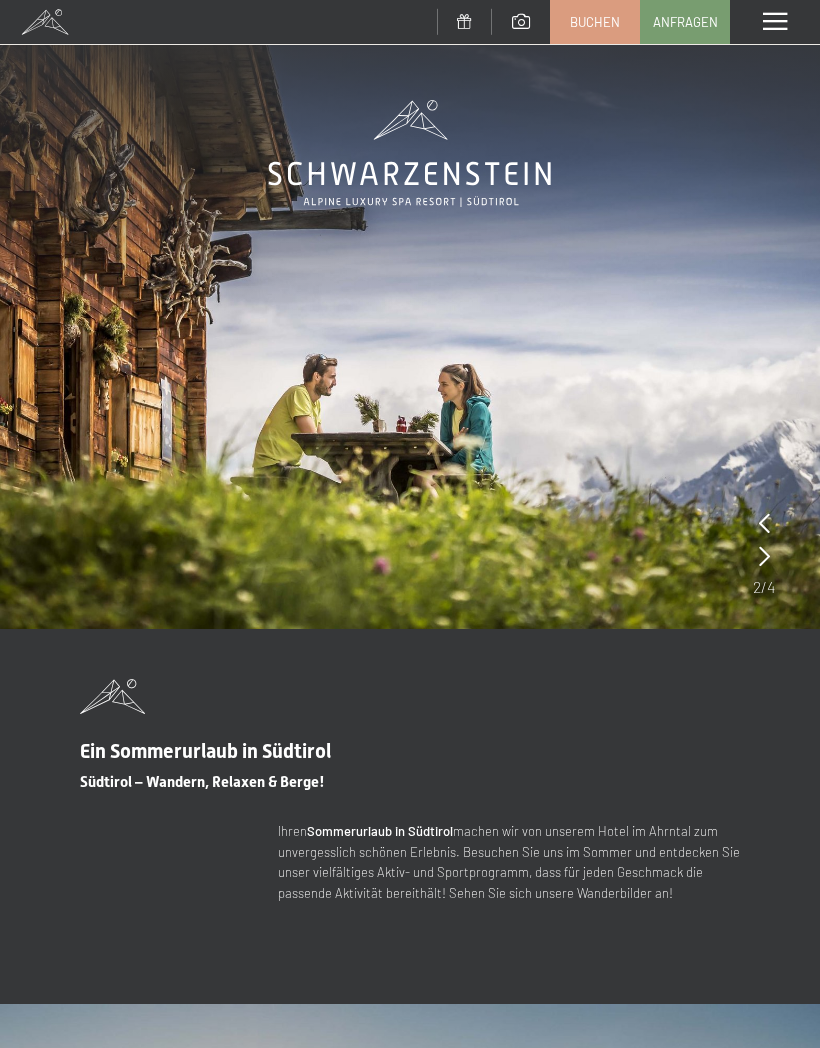 click at bounding box center [410, 314] 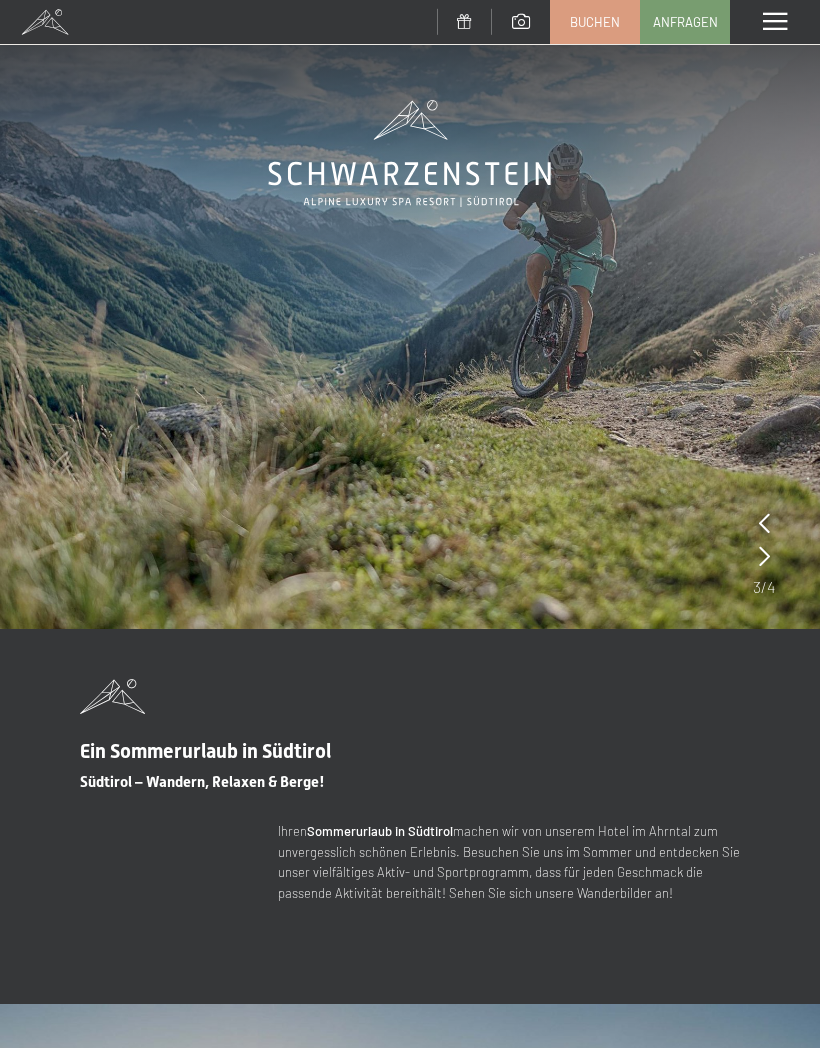 click at bounding box center (764, 556) 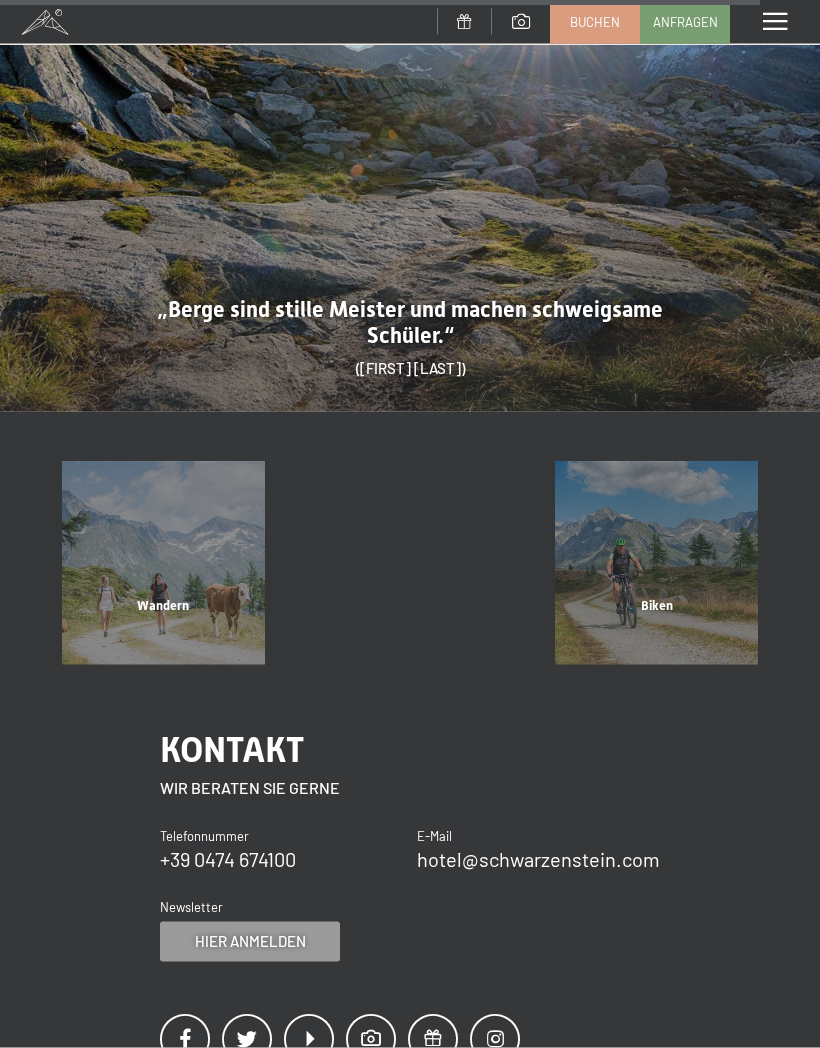 scroll, scrollTop: 6328, scrollLeft: 0, axis: vertical 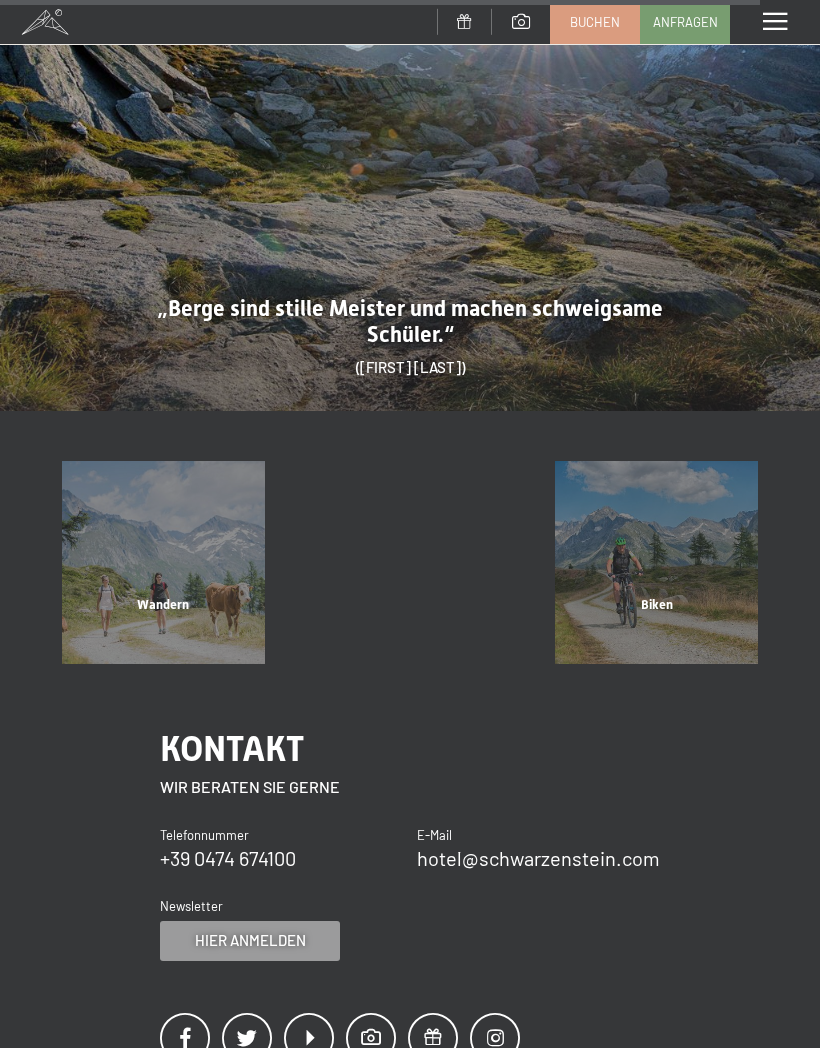 click on "Biken" at bounding box center [656, 630] 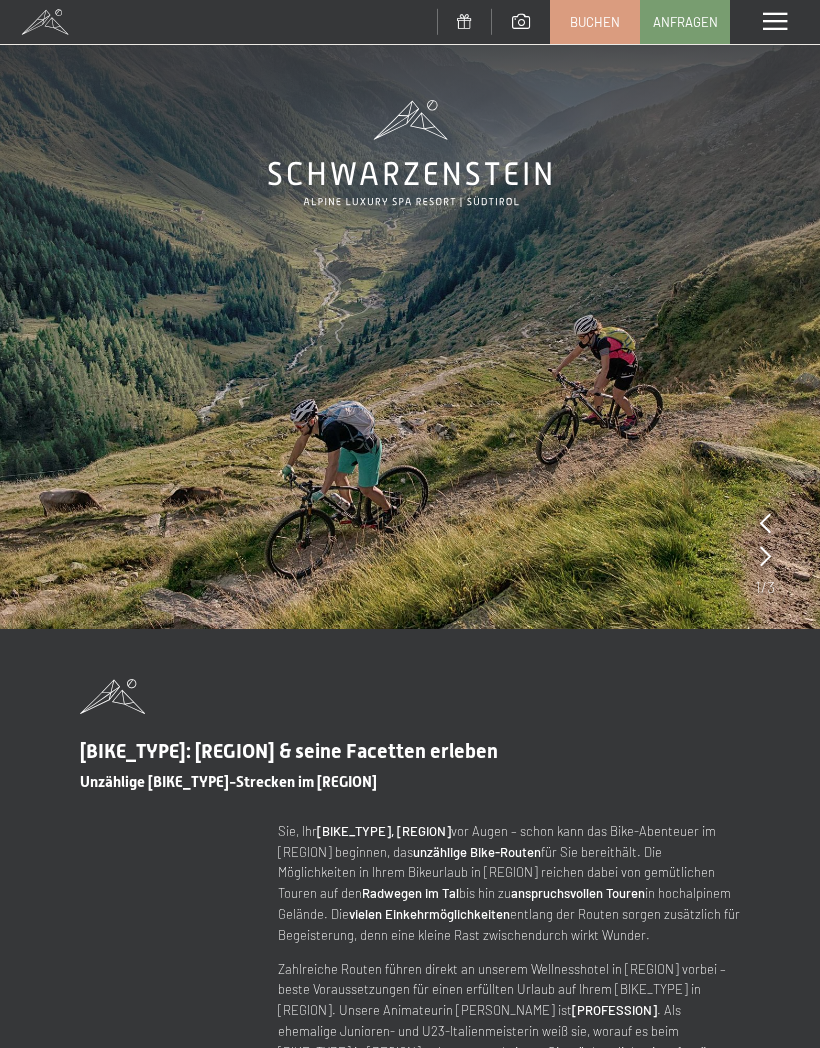 scroll, scrollTop: 0, scrollLeft: 0, axis: both 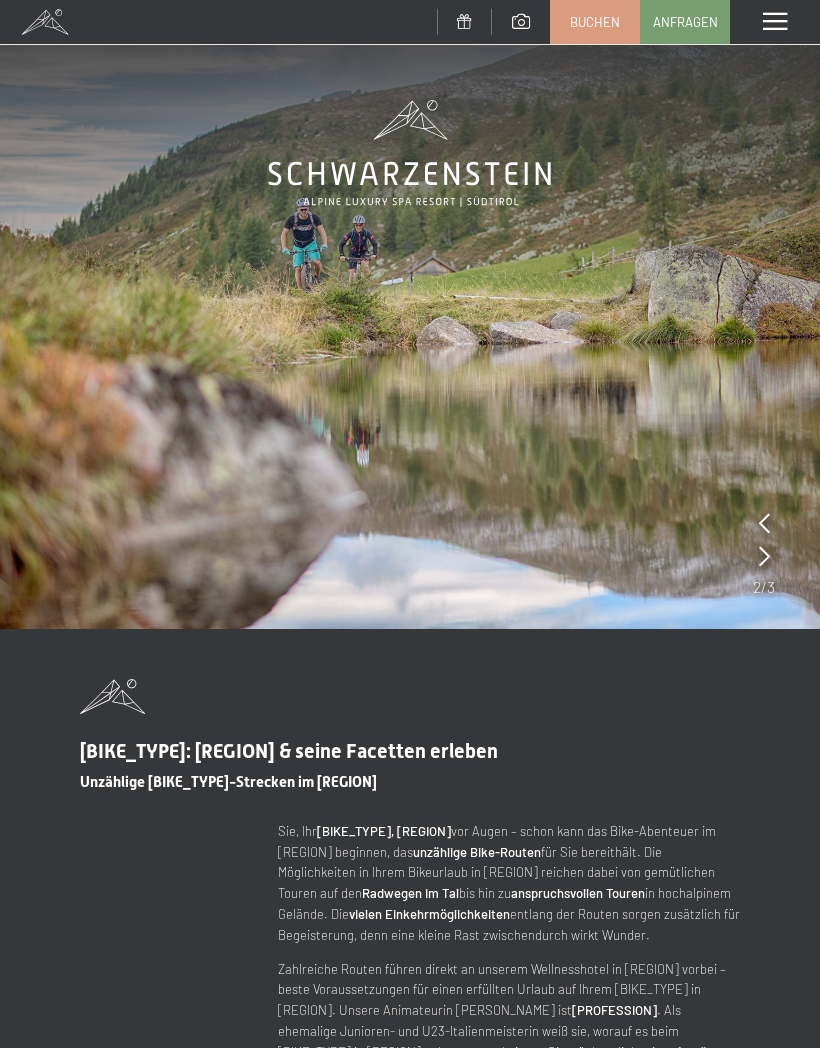 click at bounding box center [764, 556] 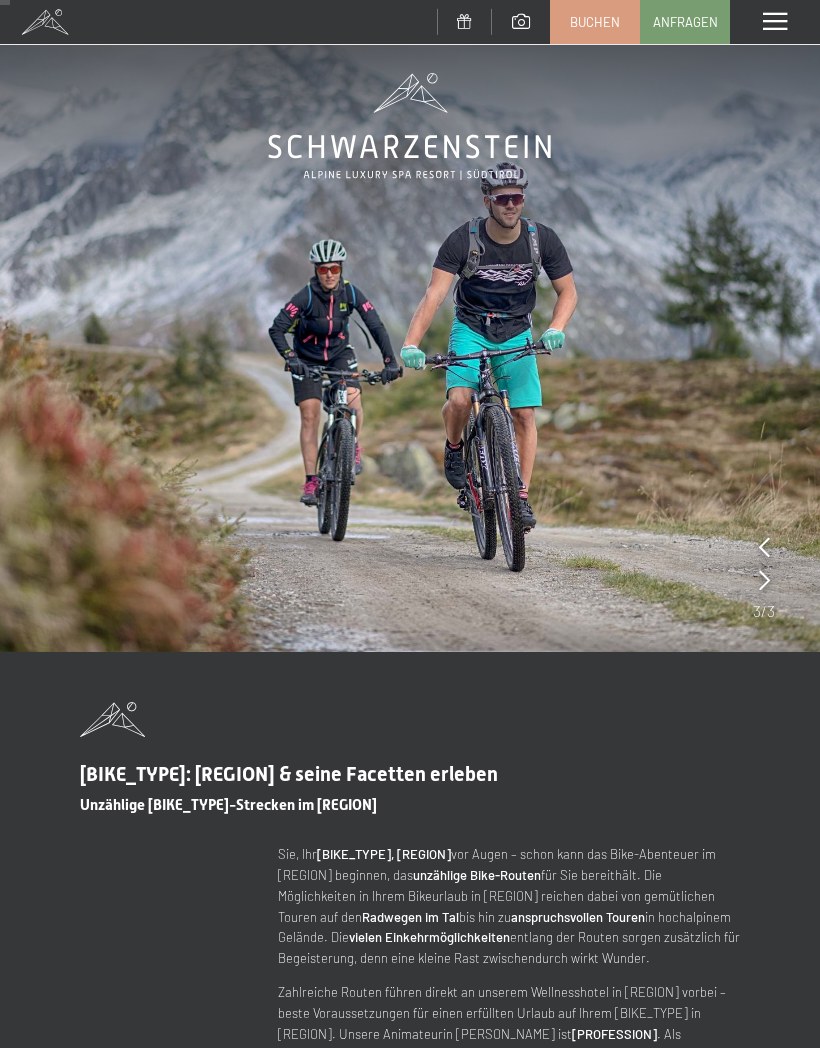 scroll, scrollTop: 0, scrollLeft: 0, axis: both 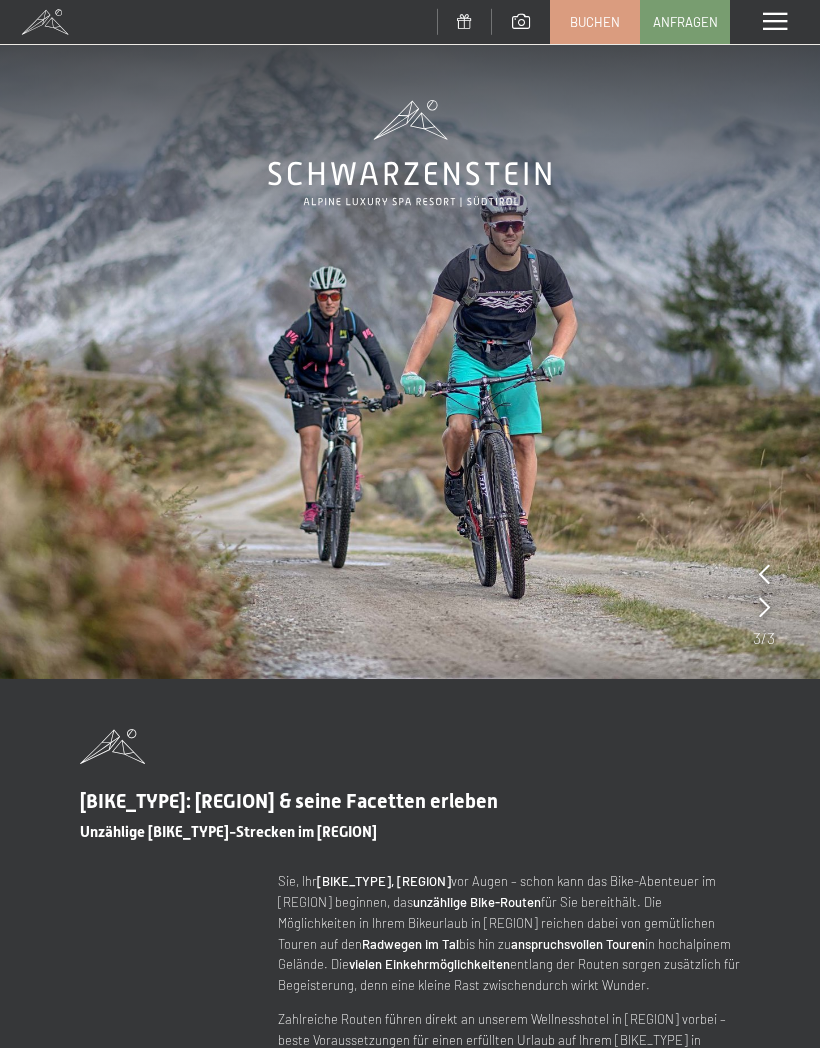 click on "Menü" at bounding box center [775, 22] 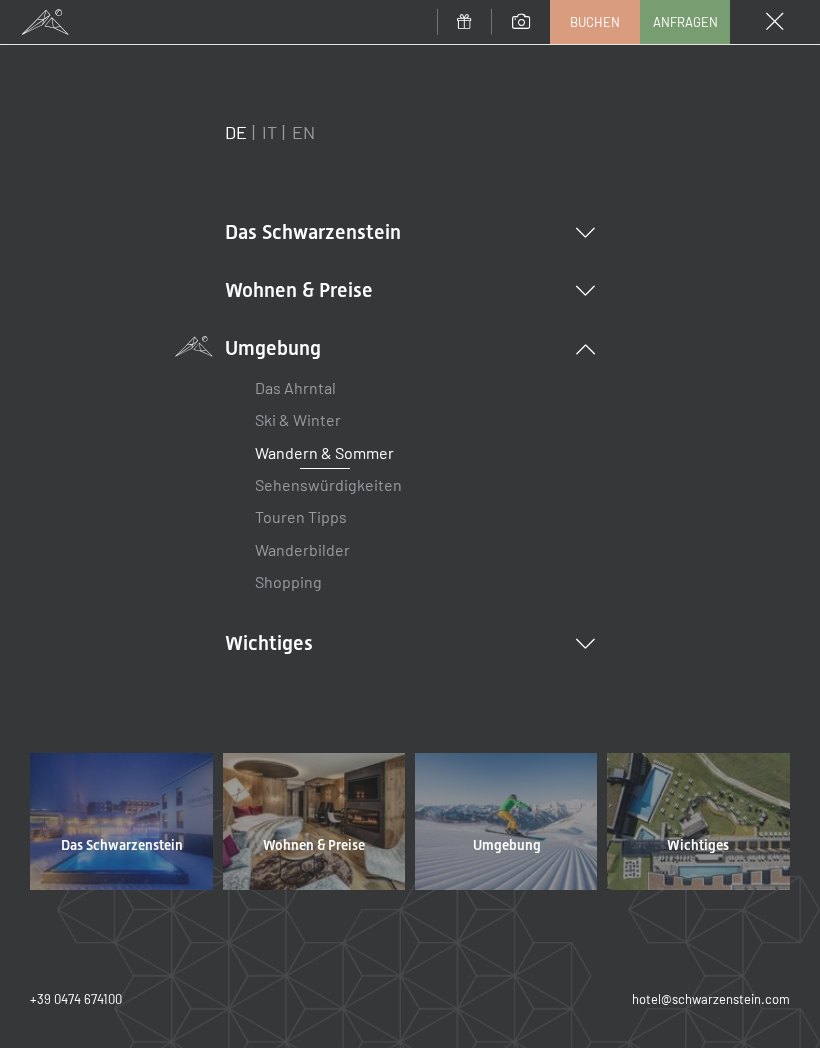 click at bounding box center [585, 291] 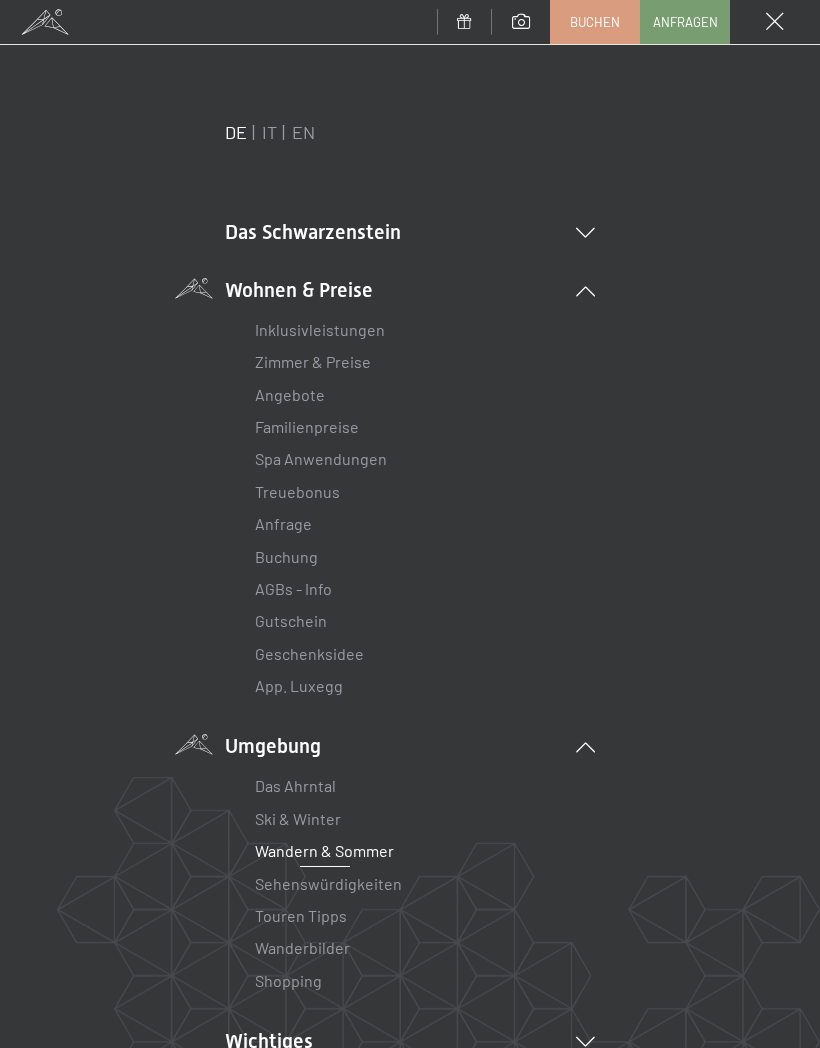 click on "Sehenswürdigkeiten" at bounding box center (328, 883) 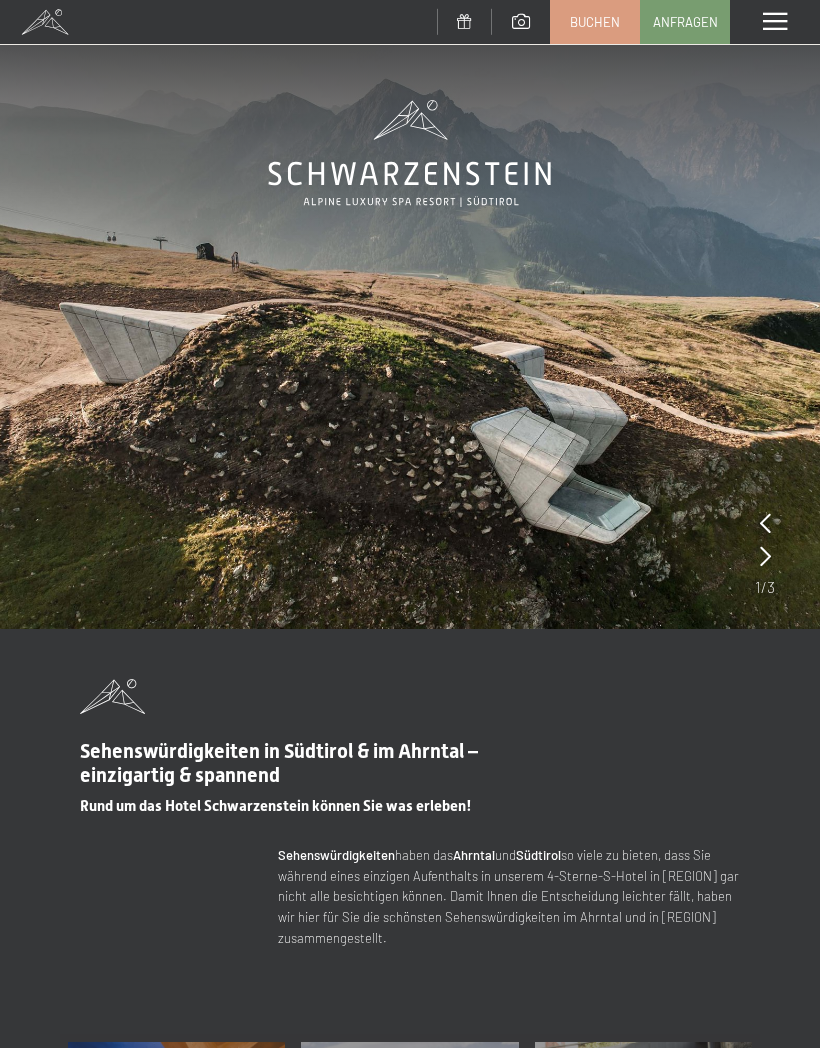 scroll, scrollTop: 0, scrollLeft: 0, axis: both 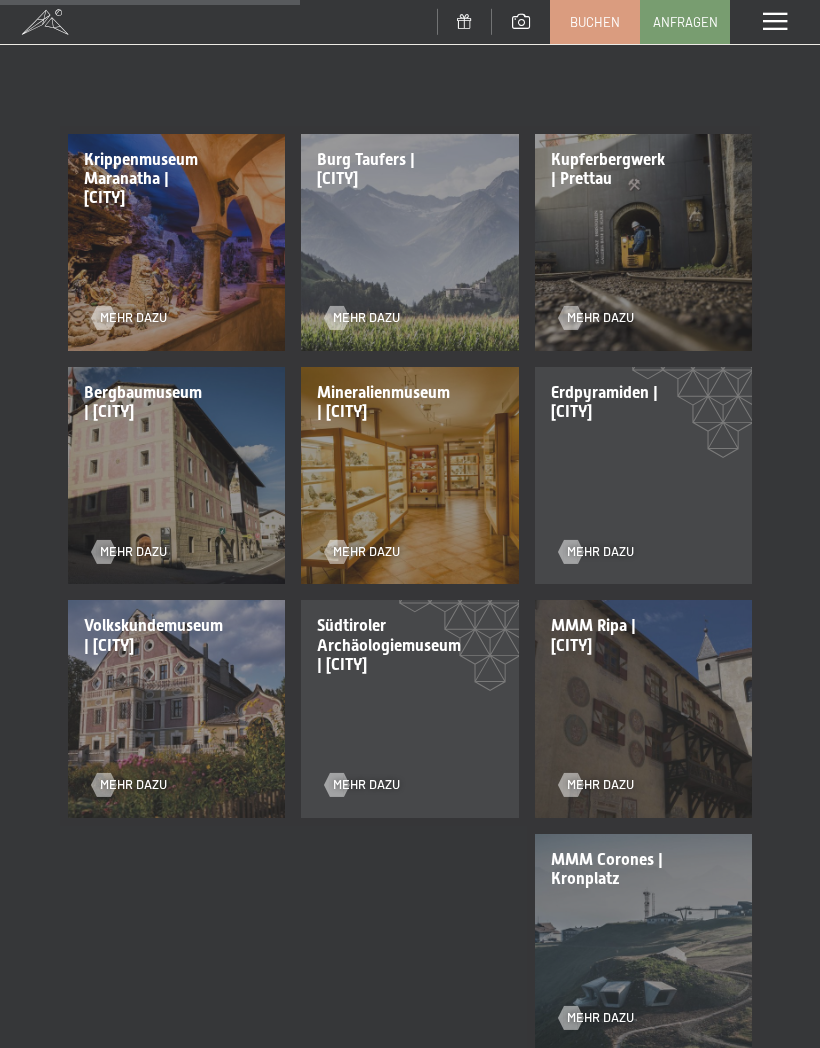 click on "MMM Ripa | Bruneck               Mehr dazu" at bounding box center (643, 708) 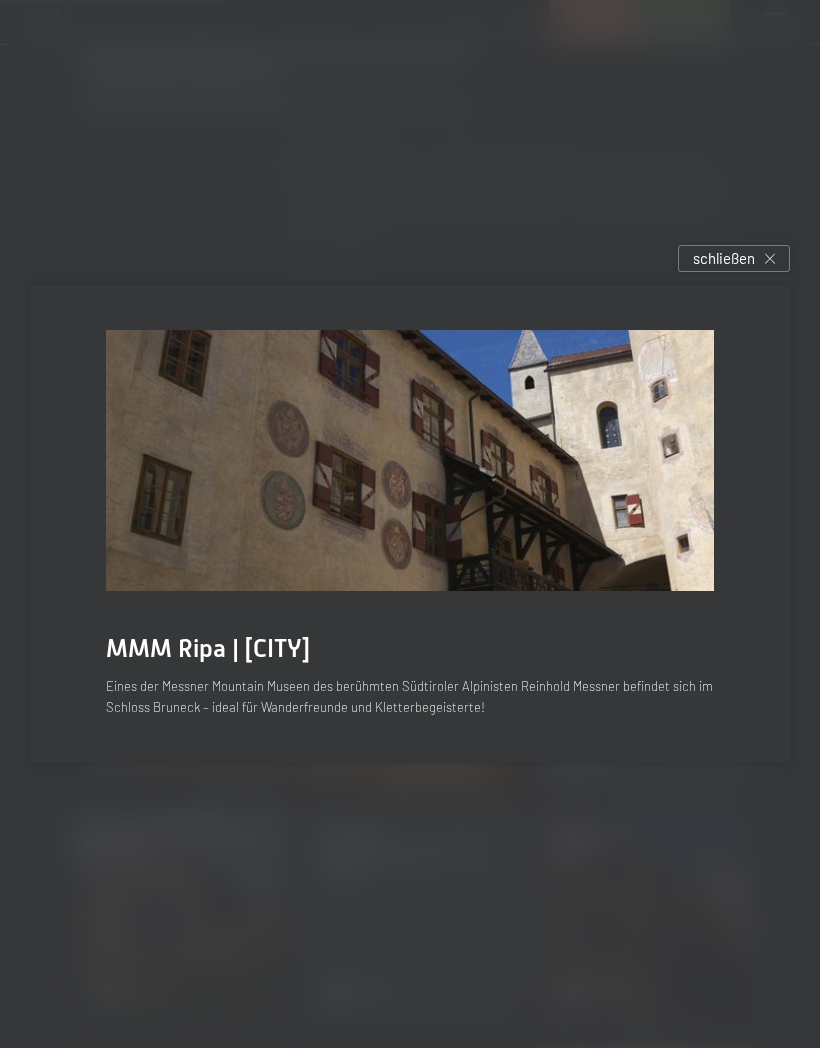 scroll, scrollTop: 699, scrollLeft: 0, axis: vertical 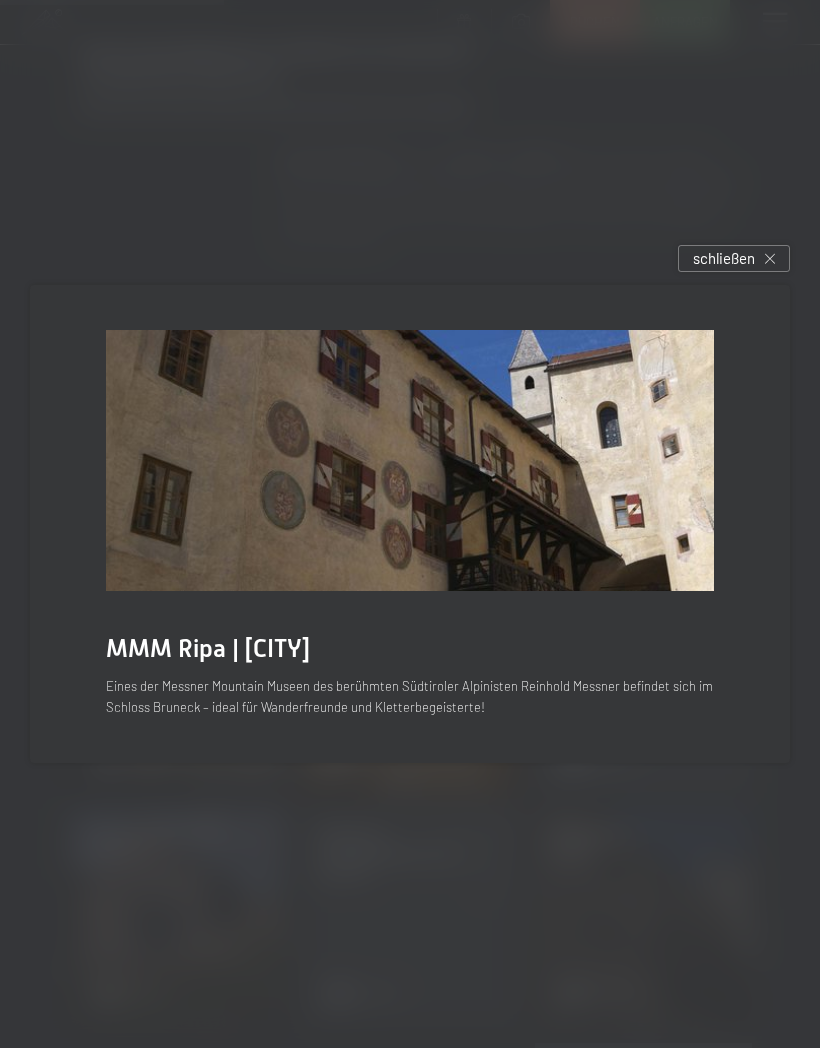 click on "schließen" at bounding box center [734, 258] 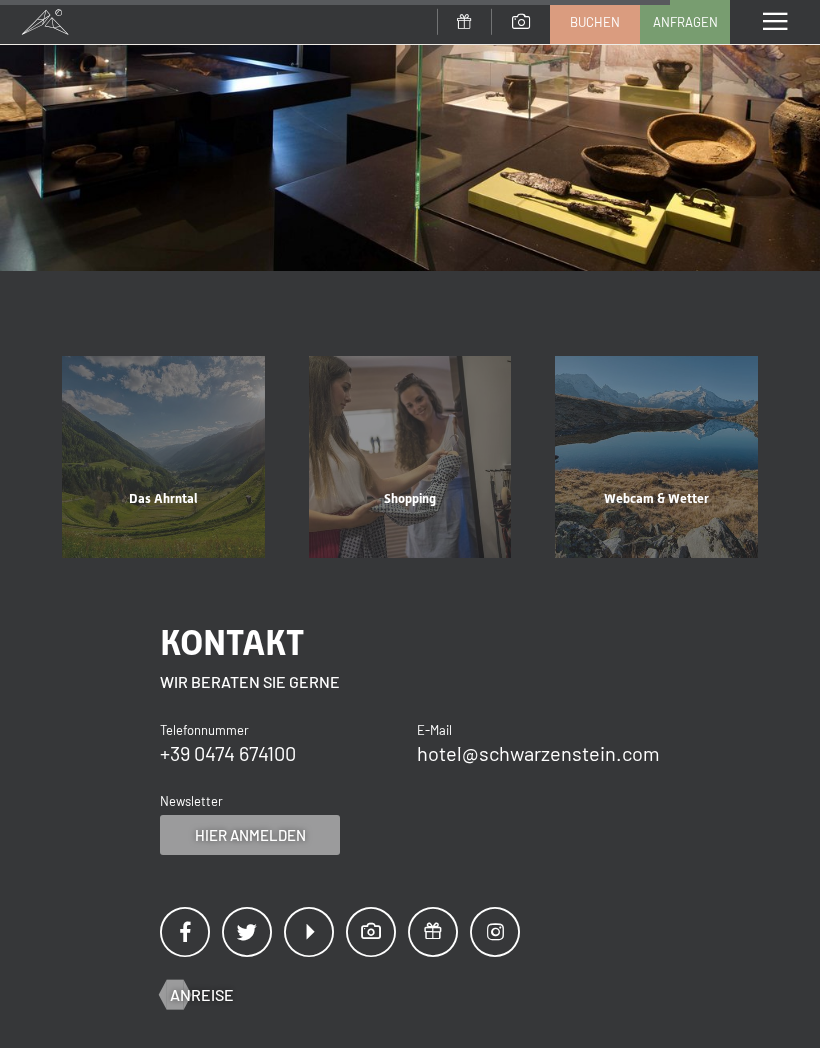 scroll, scrollTop: 2263, scrollLeft: 0, axis: vertical 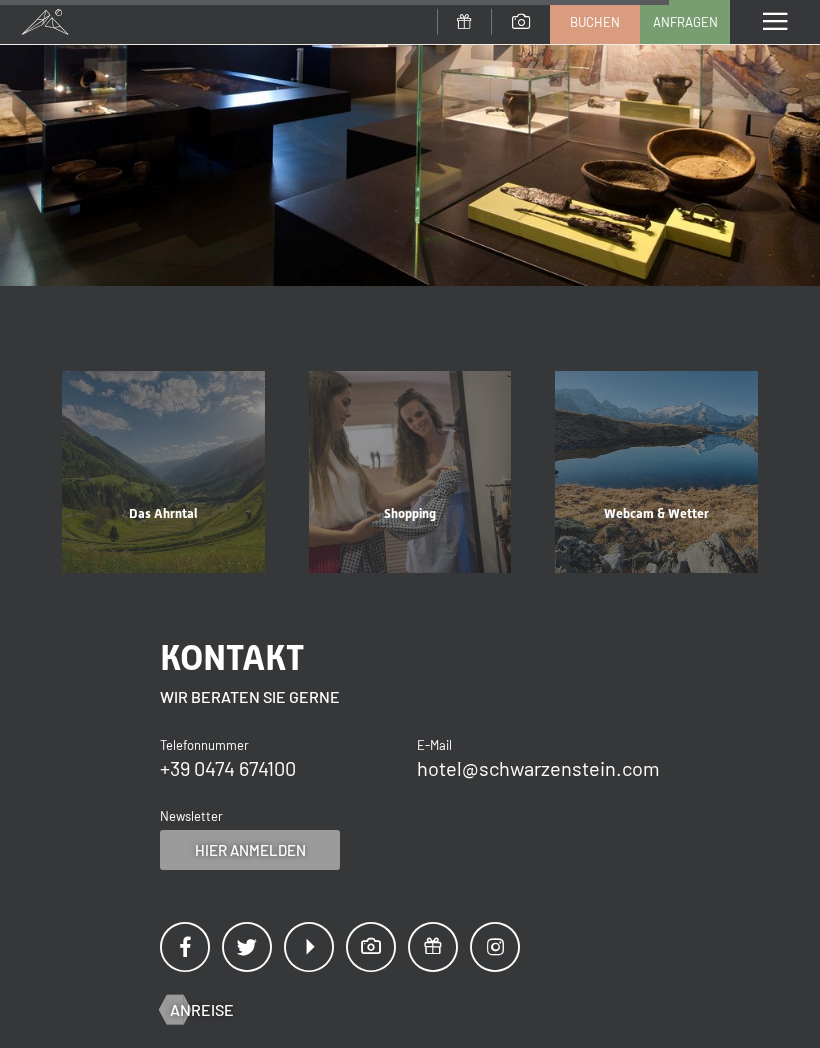 click on "Das Ahrntal" at bounding box center [163, 539] 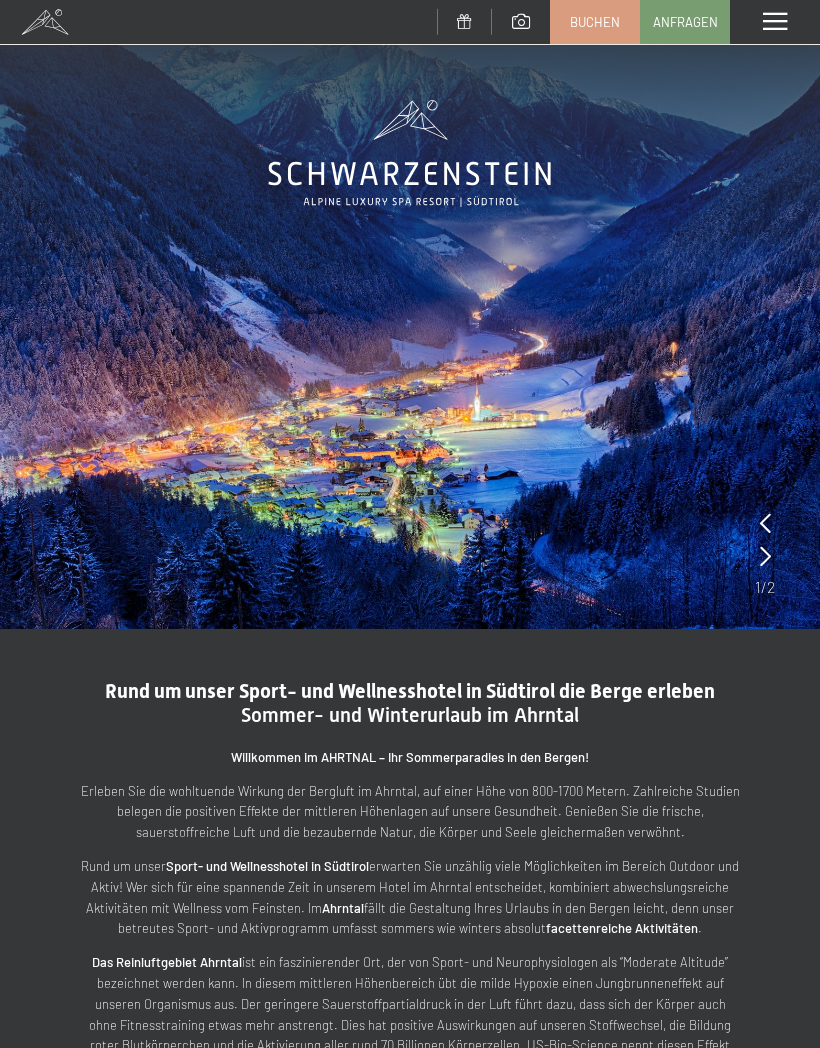 scroll, scrollTop: 0, scrollLeft: 0, axis: both 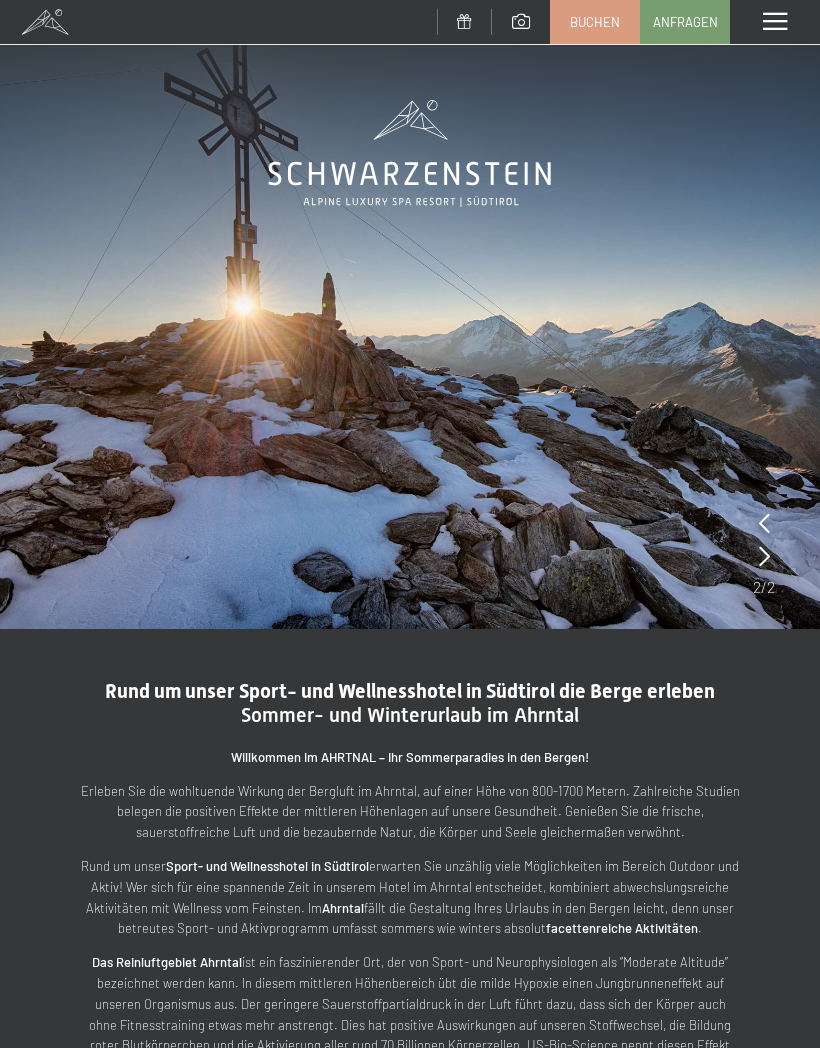 click at bounding box center (764, 556) 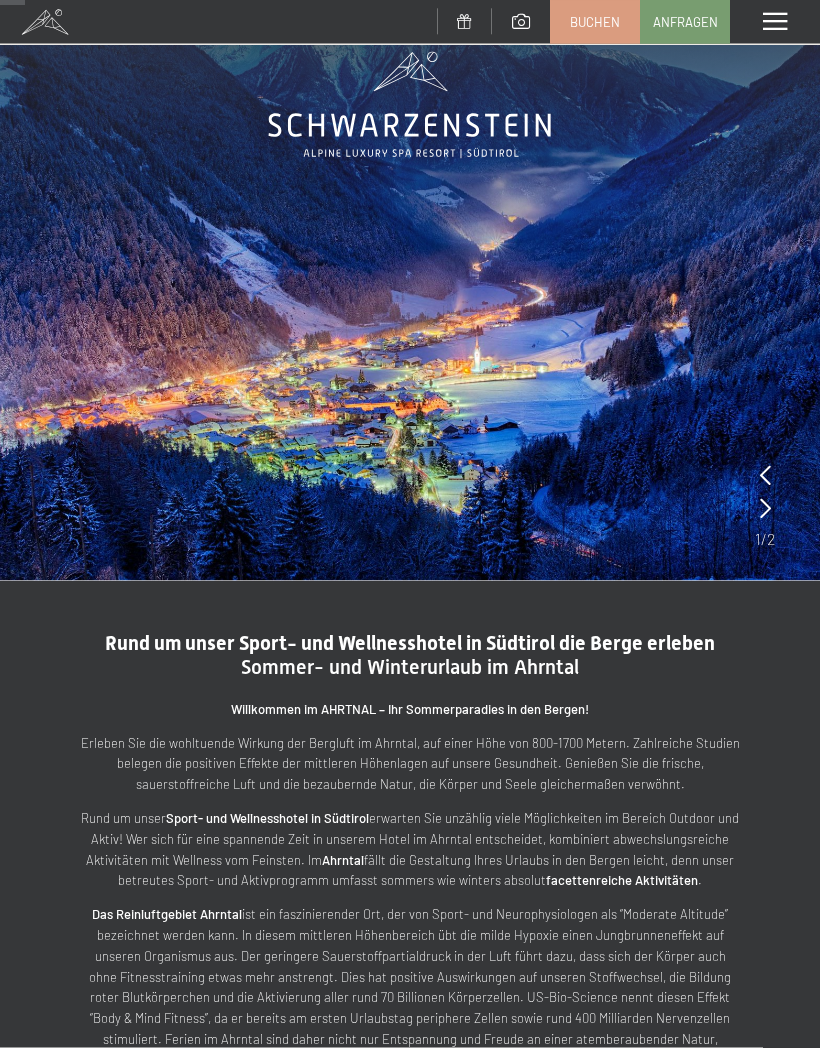 scroll, scrollTop: 0, scrollLeft: 0, axis: both 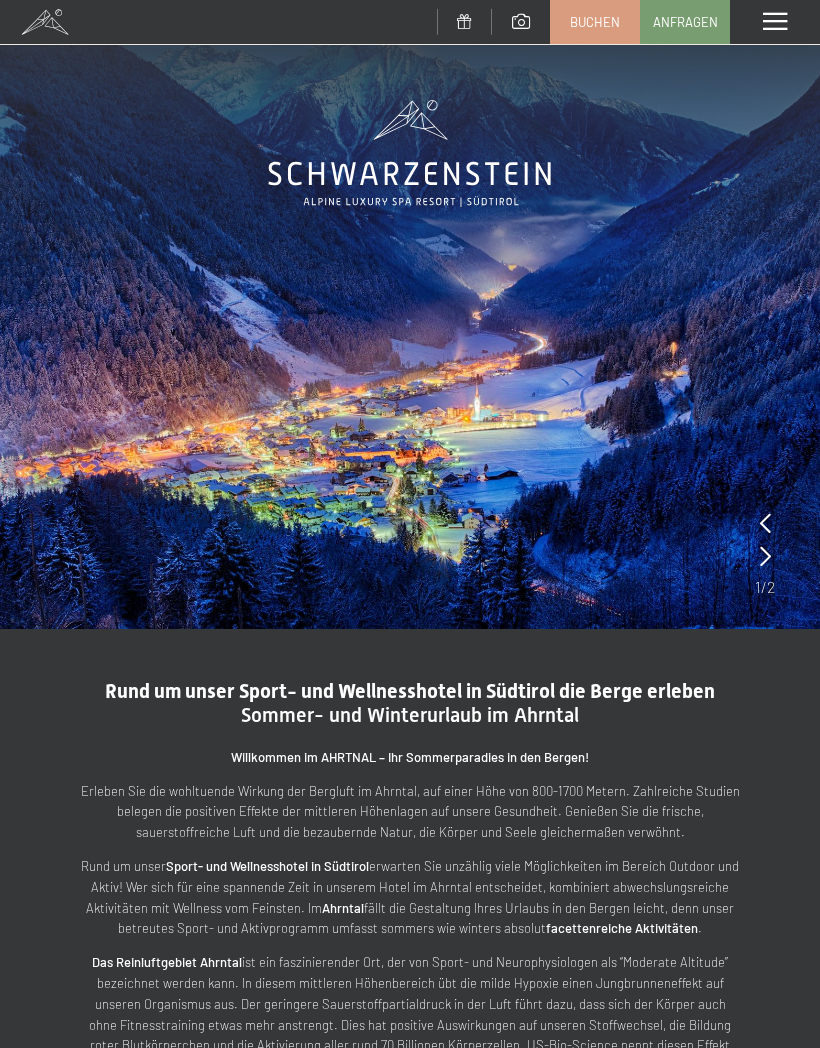 click at bounding box center (775, 22) 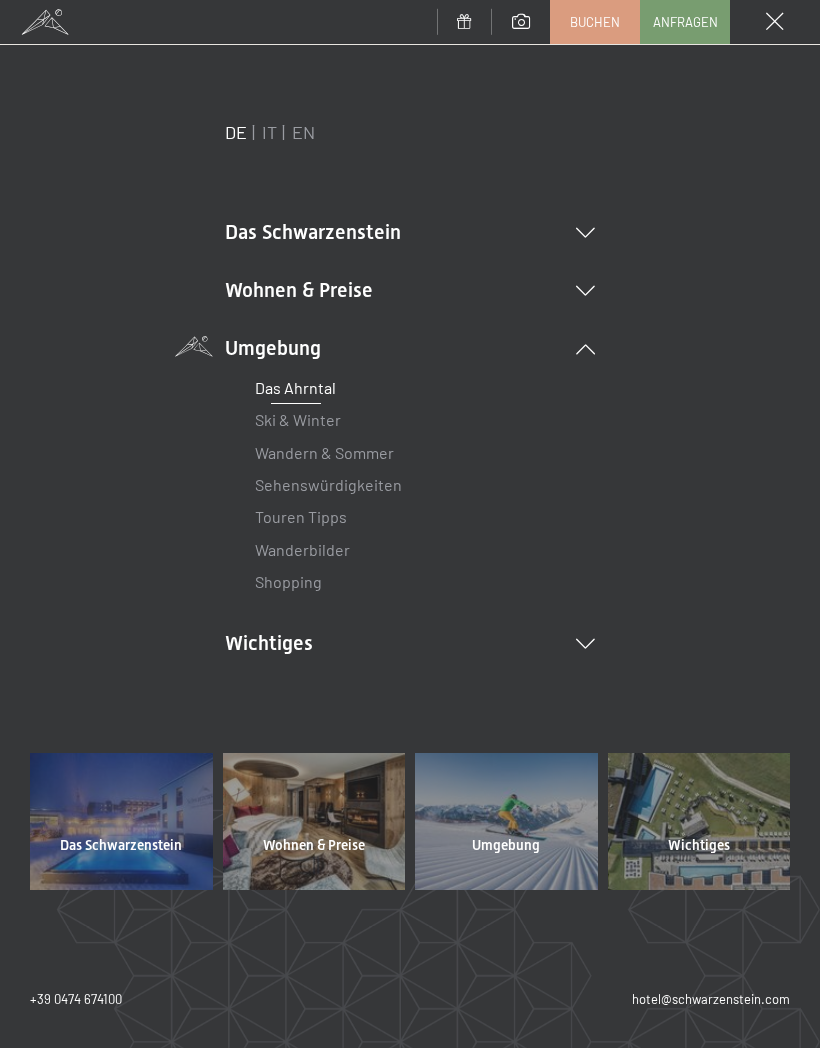 click on "Wohnen & Preise           Inklusivleistungen         Zimmer & Preise         Liste             Angebote         Liste             Familienpreise         Spa Anwendungen         Treuebonus         Anfrage         Buchung         AGBs - Info         Gutschein         Geschenksidee         App. Luxegg" at bounding box center (410, 290) 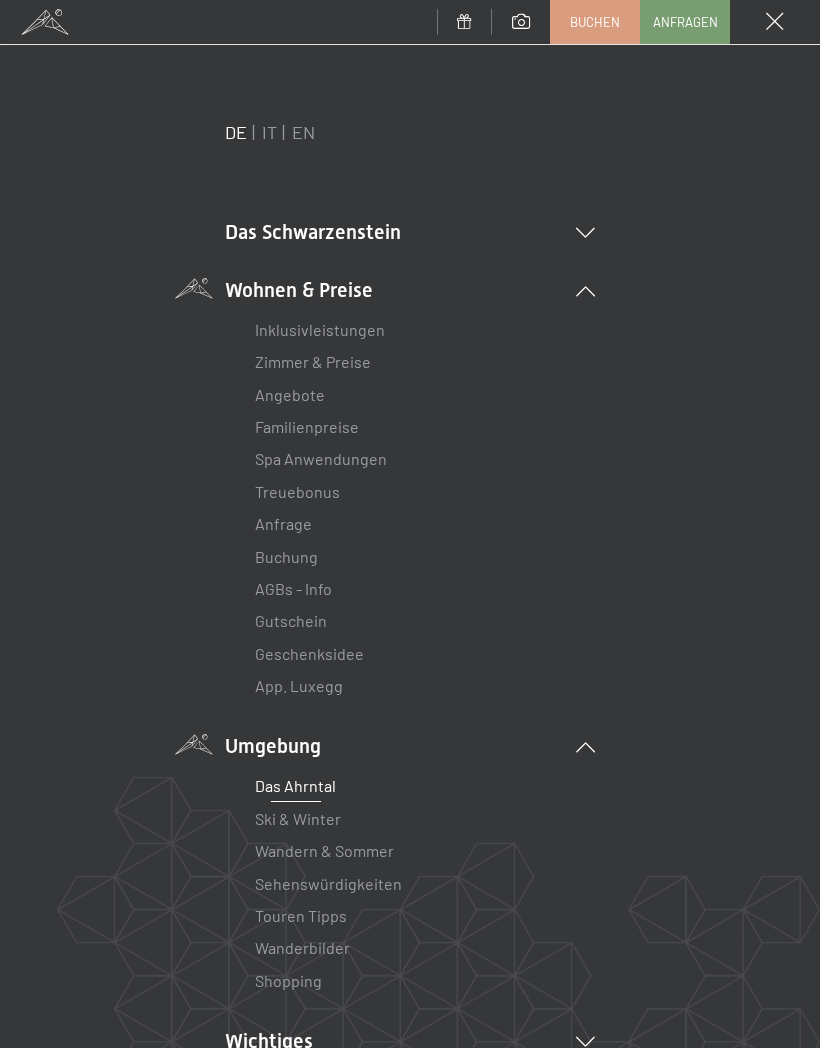click on "Zimmer & Preise" at bounding box center [313, 361] 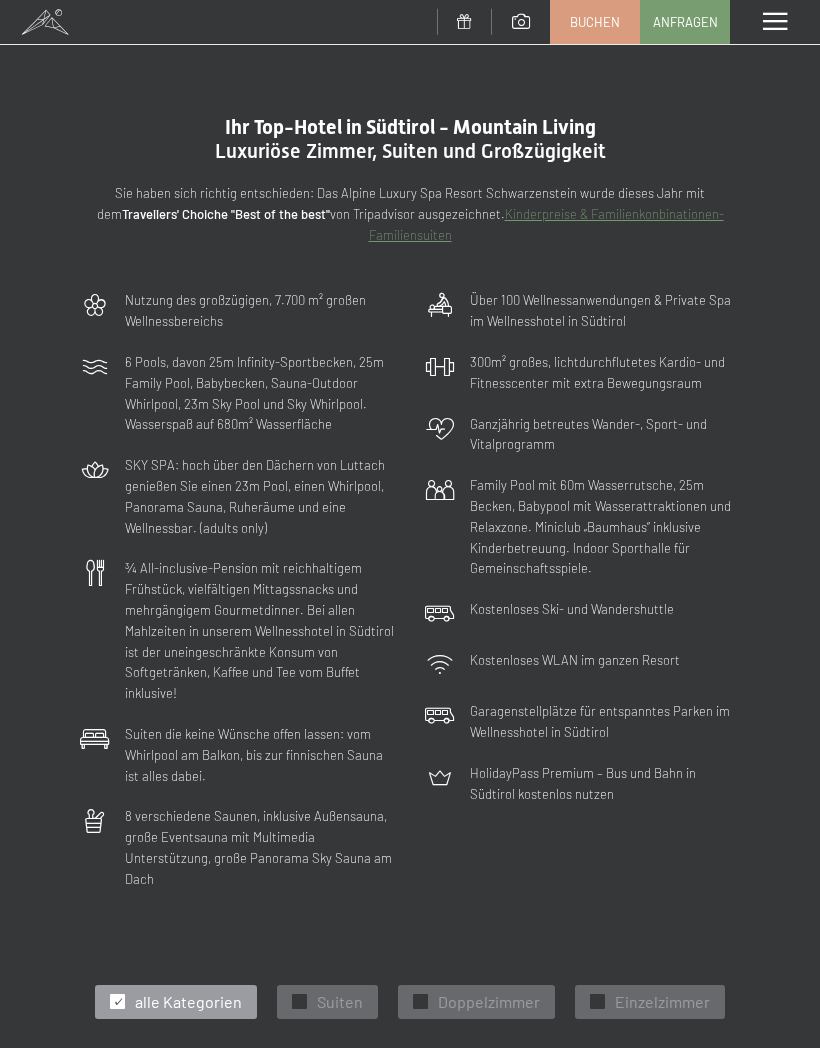 scroll, scrollTop: 0, scrollLeft: 0, axis: both 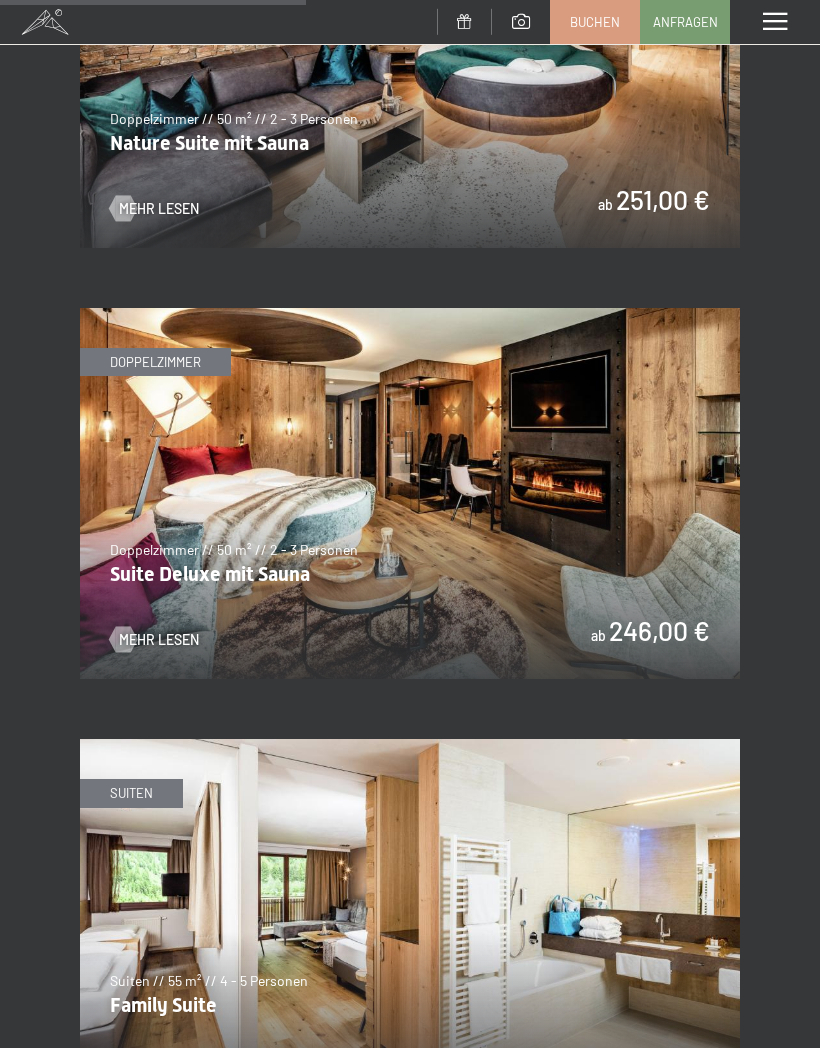 click on "Mehr Lesen" at bounding box center [159, 640] 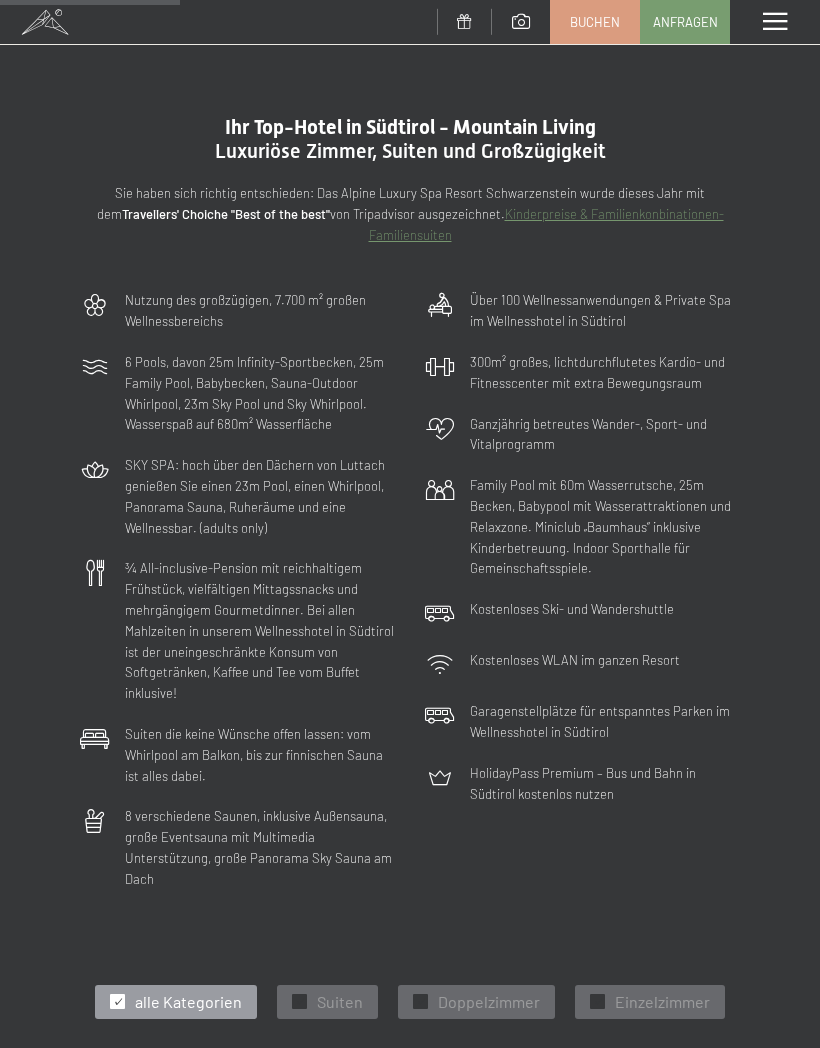 scroll, scrollTop: 1732, scrollLeft: 0, axis: vertical 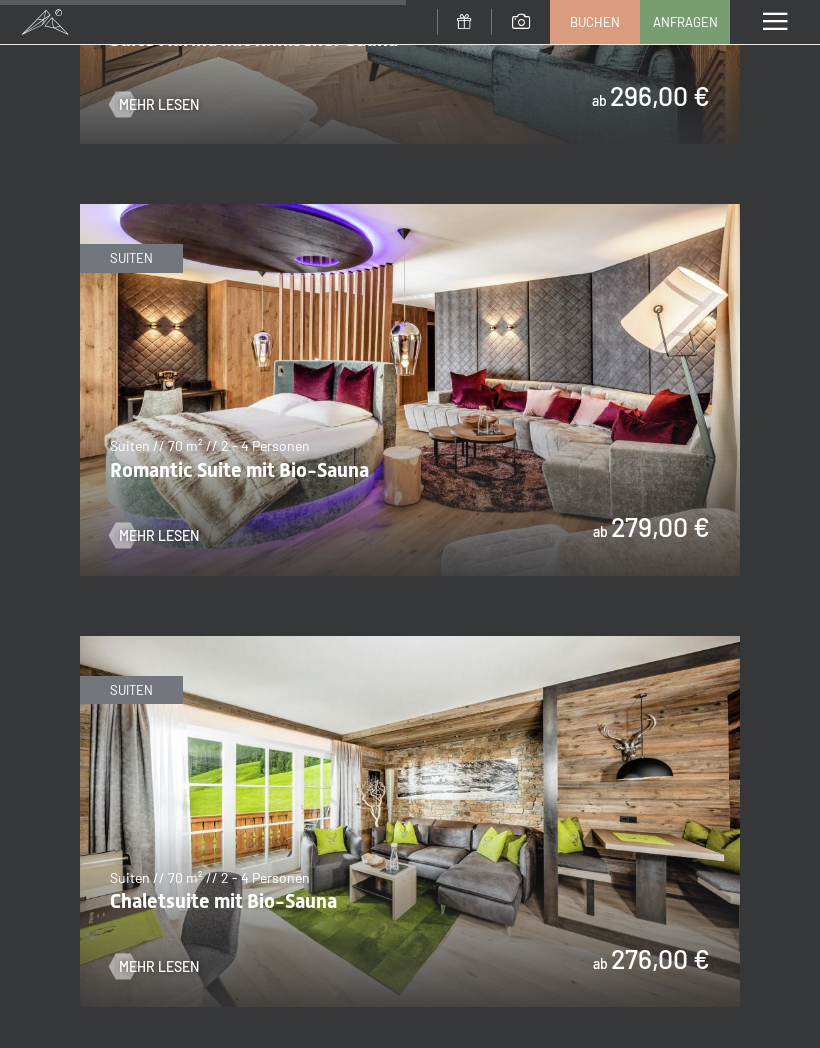 click on "Mehr Lesen" at bounding box center (159, 2692) 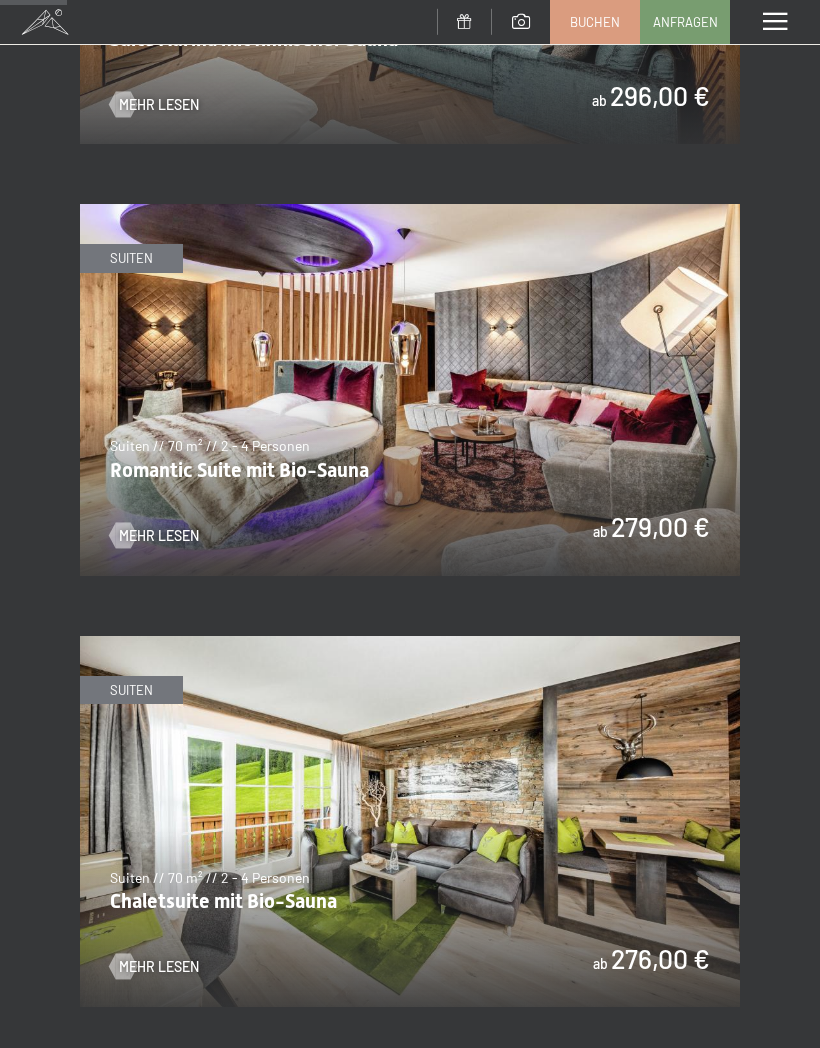 scroll, scrollTop: 791, scrollLeft: 0, axis: vertical 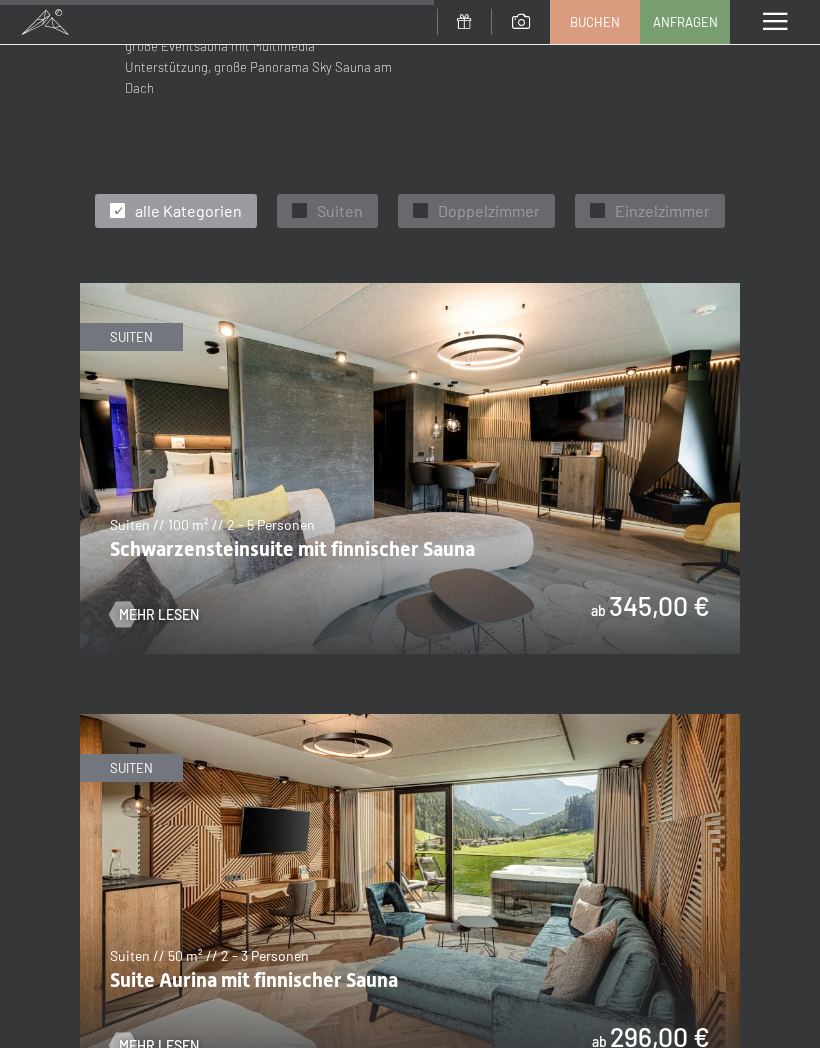click on "Mehr Lesen" at bounding box center (159, 4065) 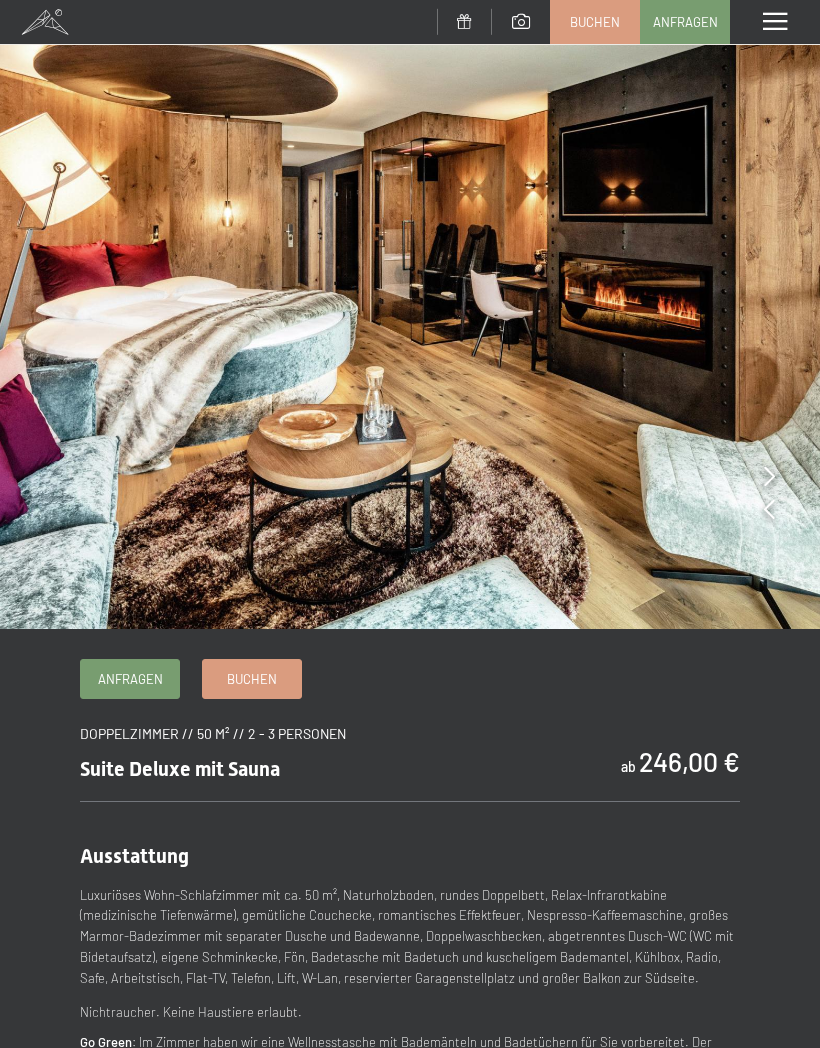 scroll, scrollTop: 0, scrollLeft: 0, axis: both 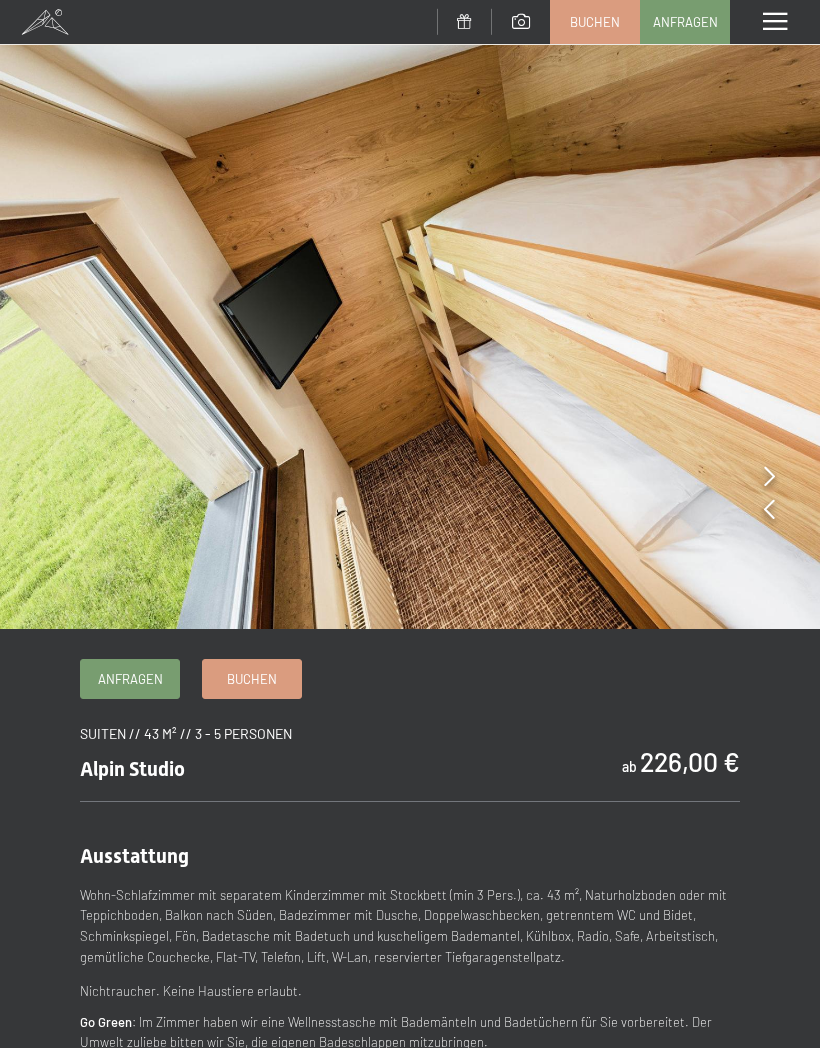 click at bounding box center [769, 476] 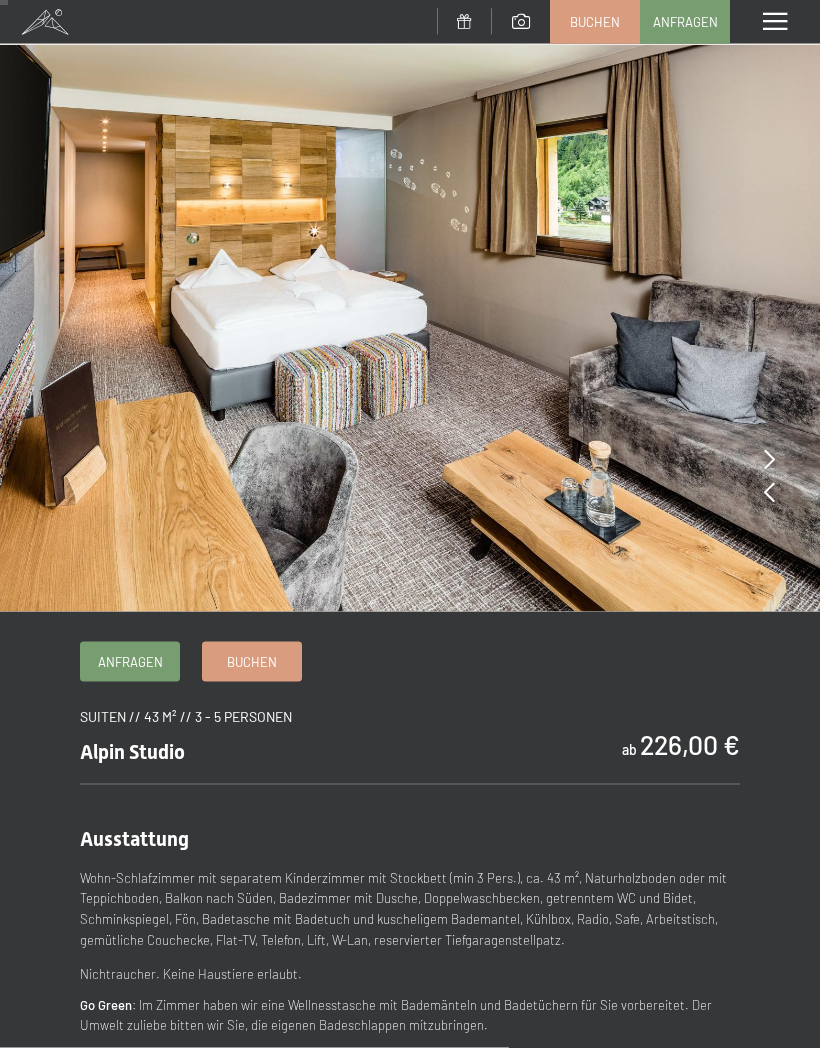 scroll, scrollTop: 0, scrollLeft: 0, axis: both 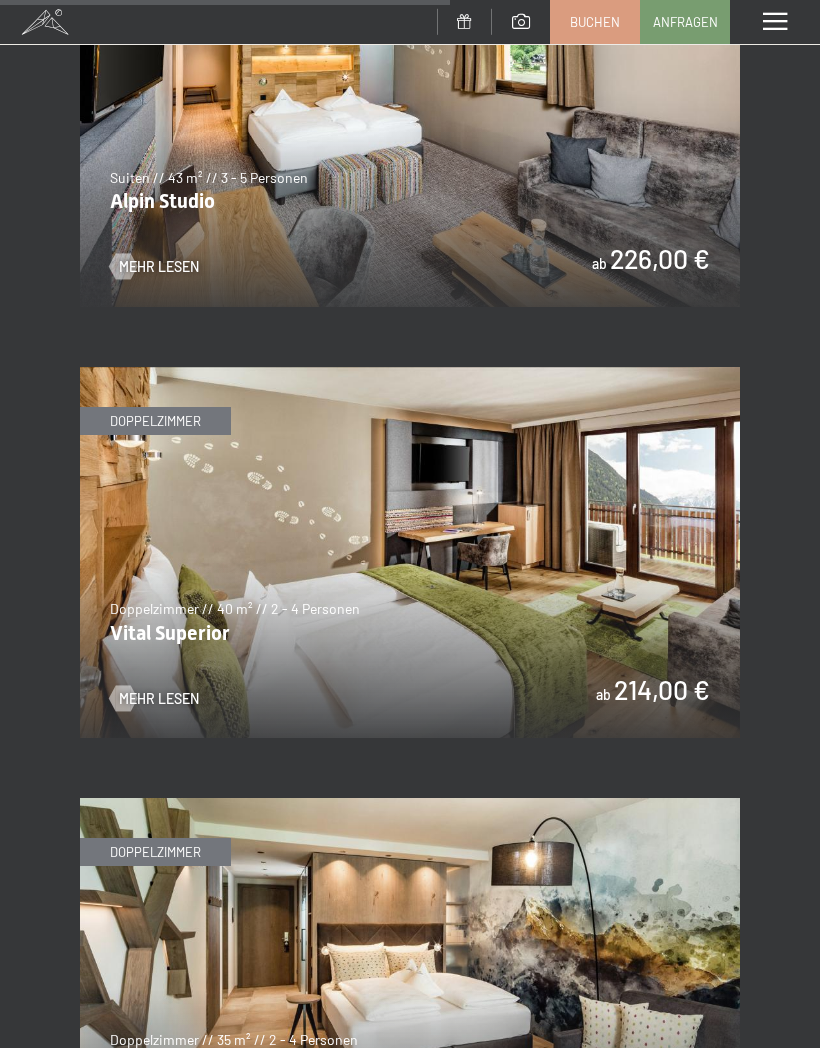 click on "Mehr Lesen" at bounding box center [159, 699] 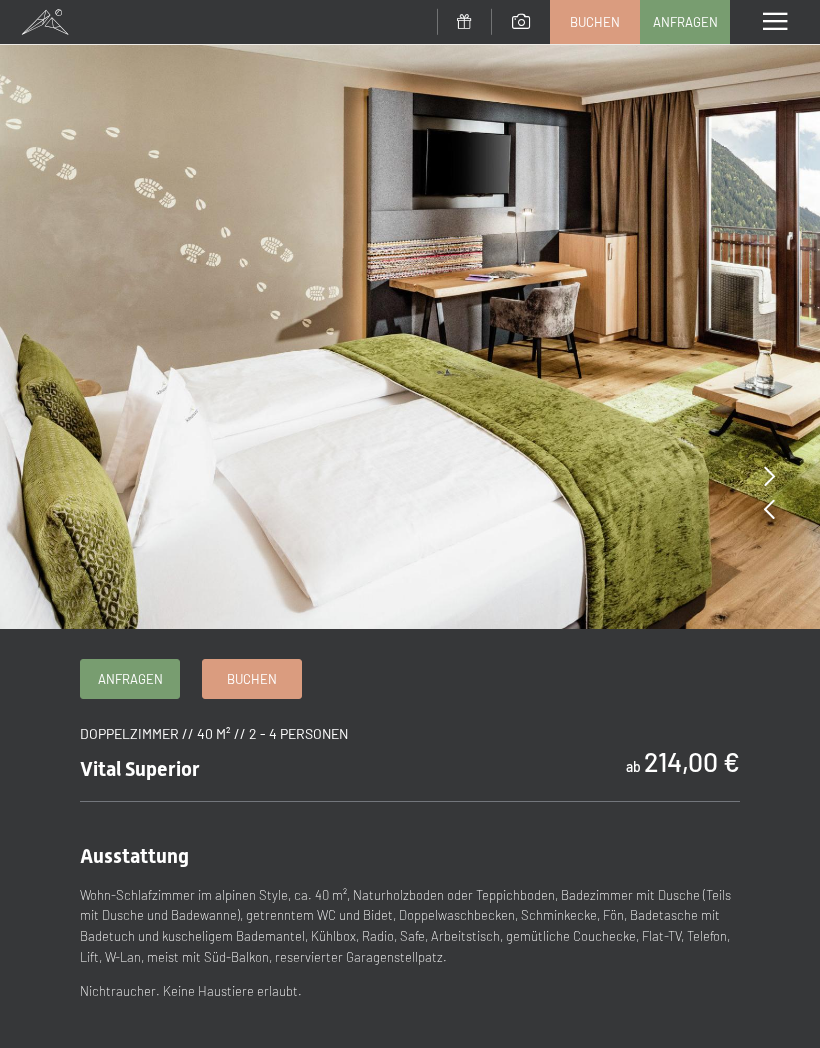 scroll, scrollTop: 0, scrollLeft: 0, axis: both 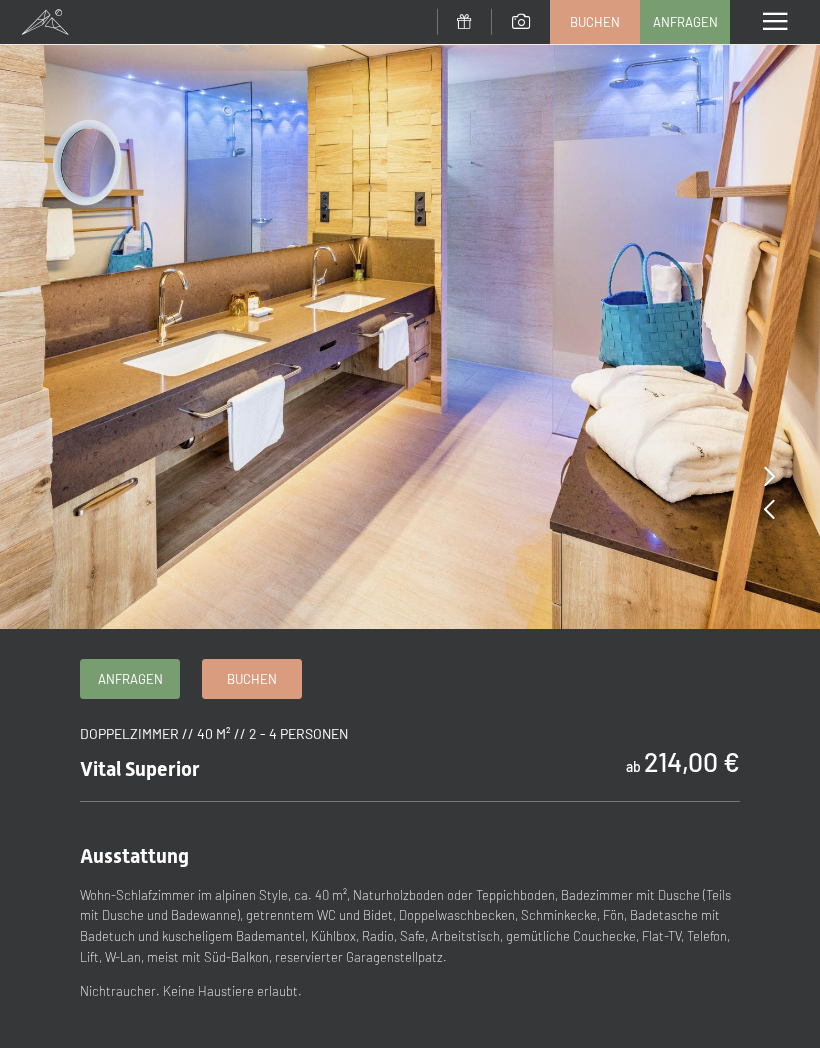 click at bounding box center [410, 314] 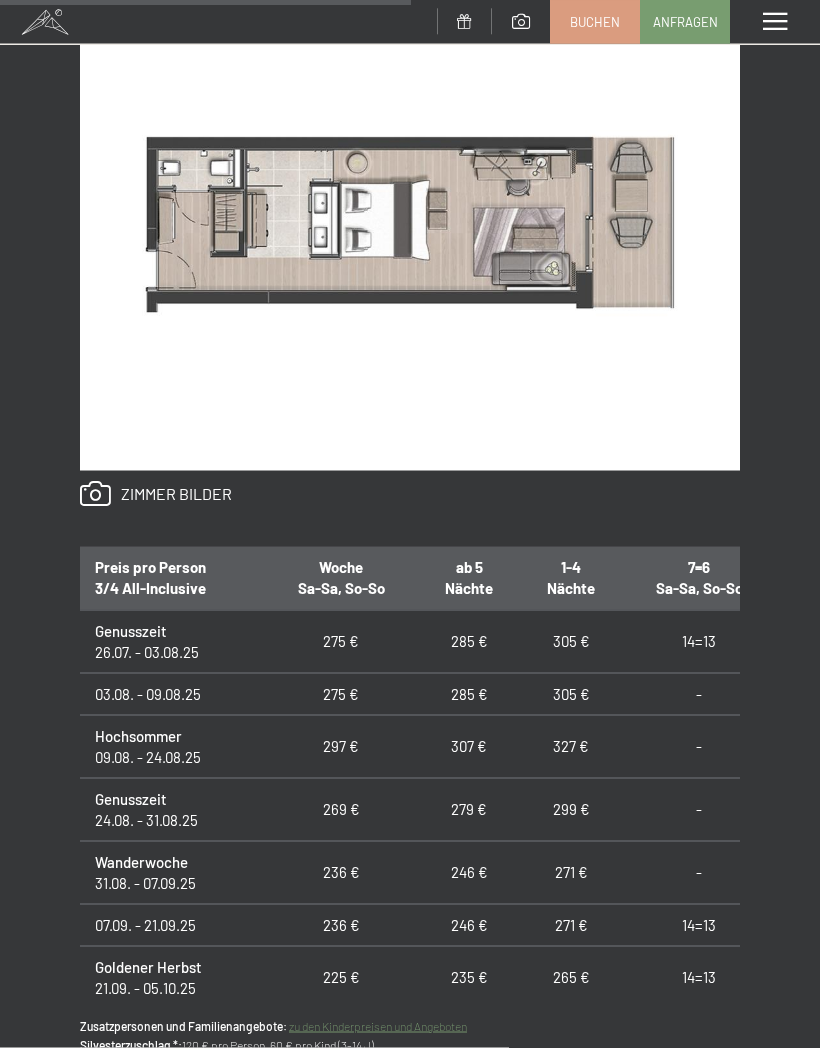 scroll, scrollTop: 1143, scrollLeft: 0, axis: vertical 